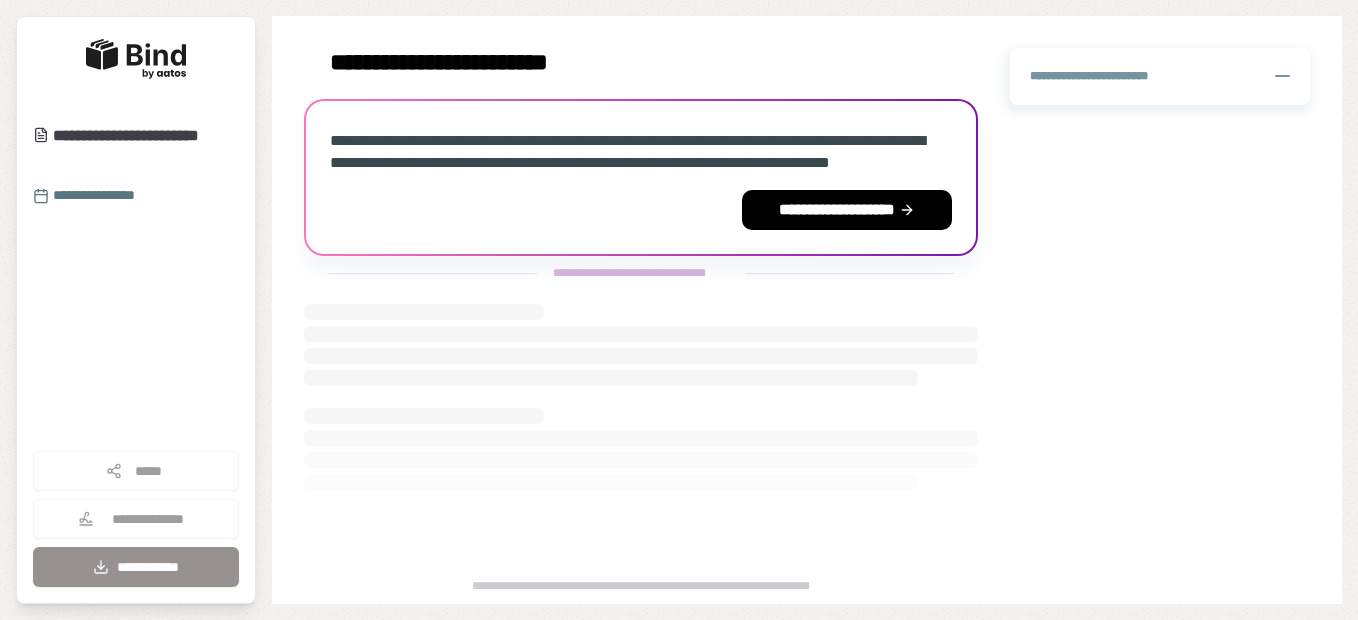 scroll, scrollTop: 0, scrollLeft: 0, axis: both 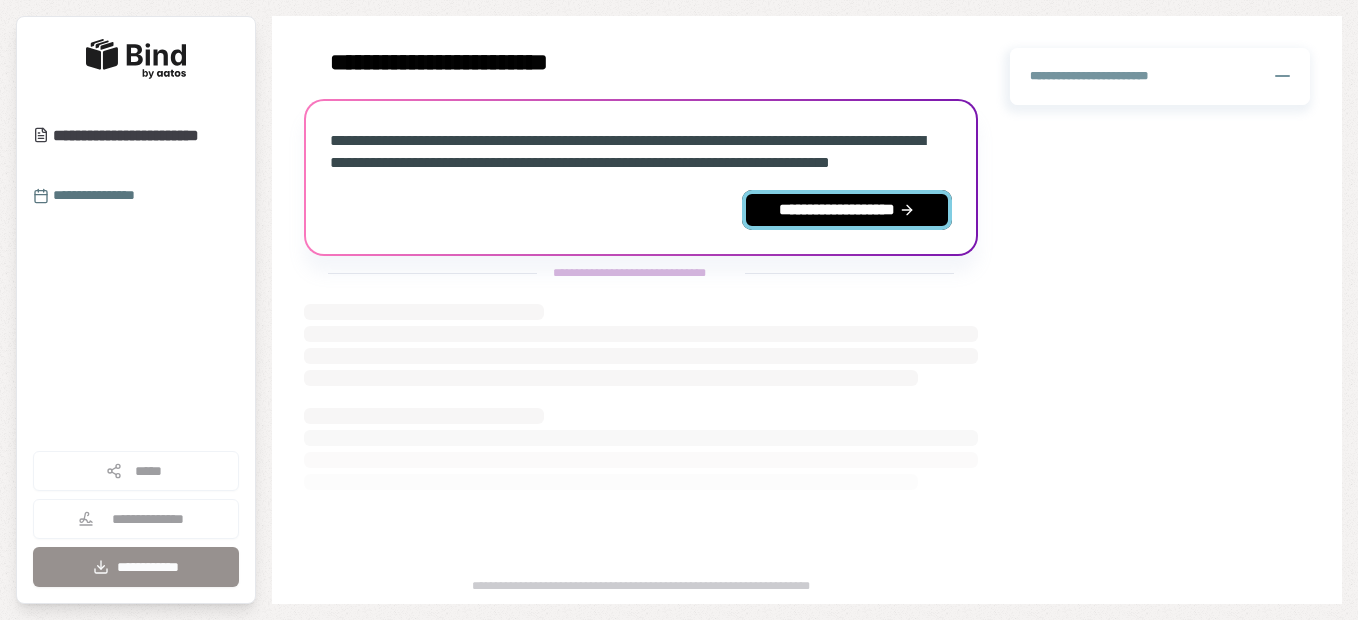 click on "**********" at bounding box center [847, 210] 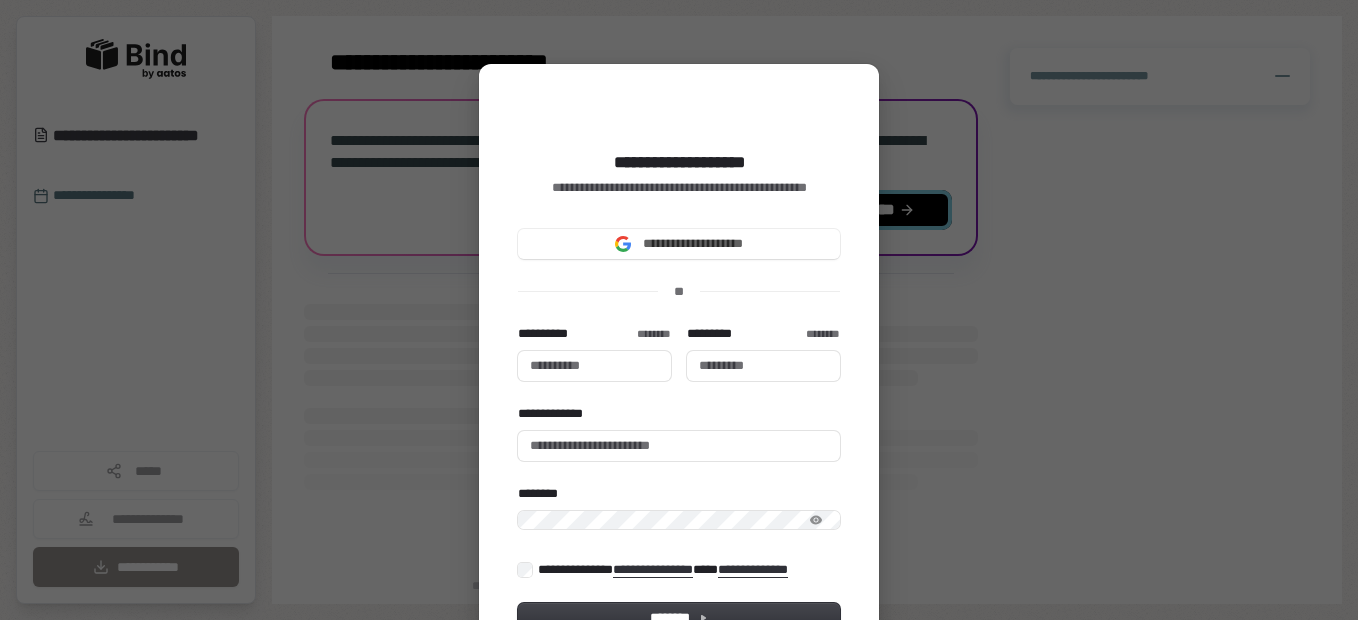 type 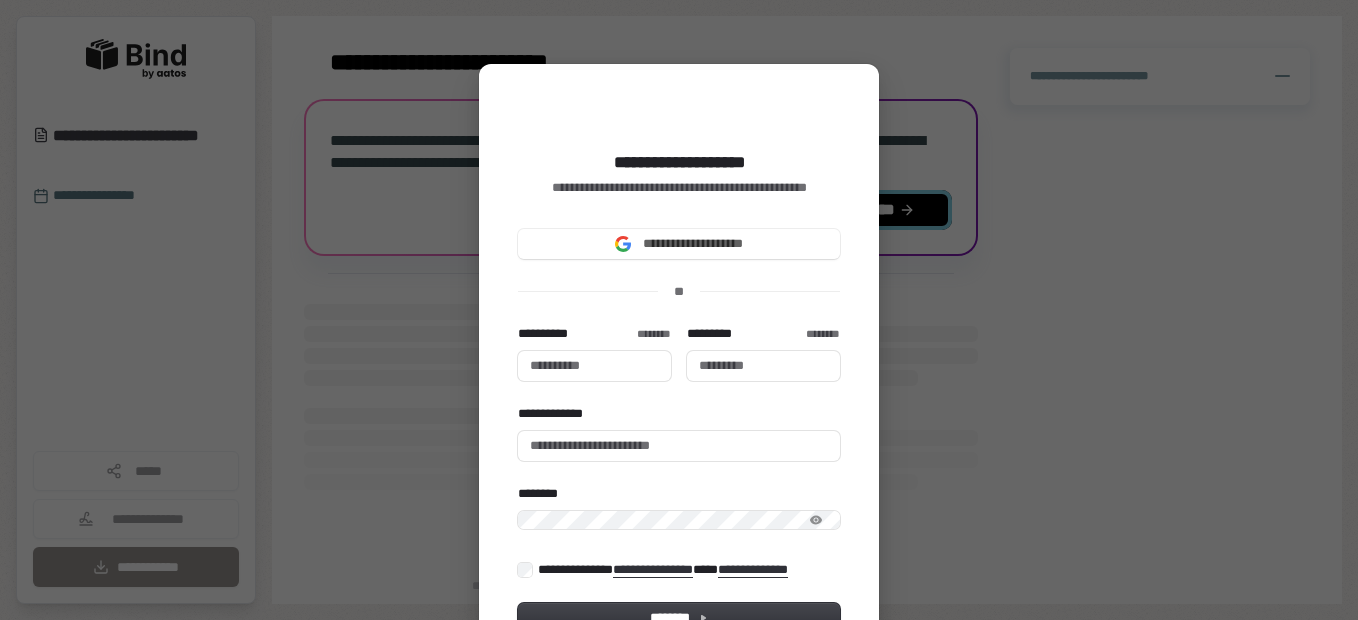 type 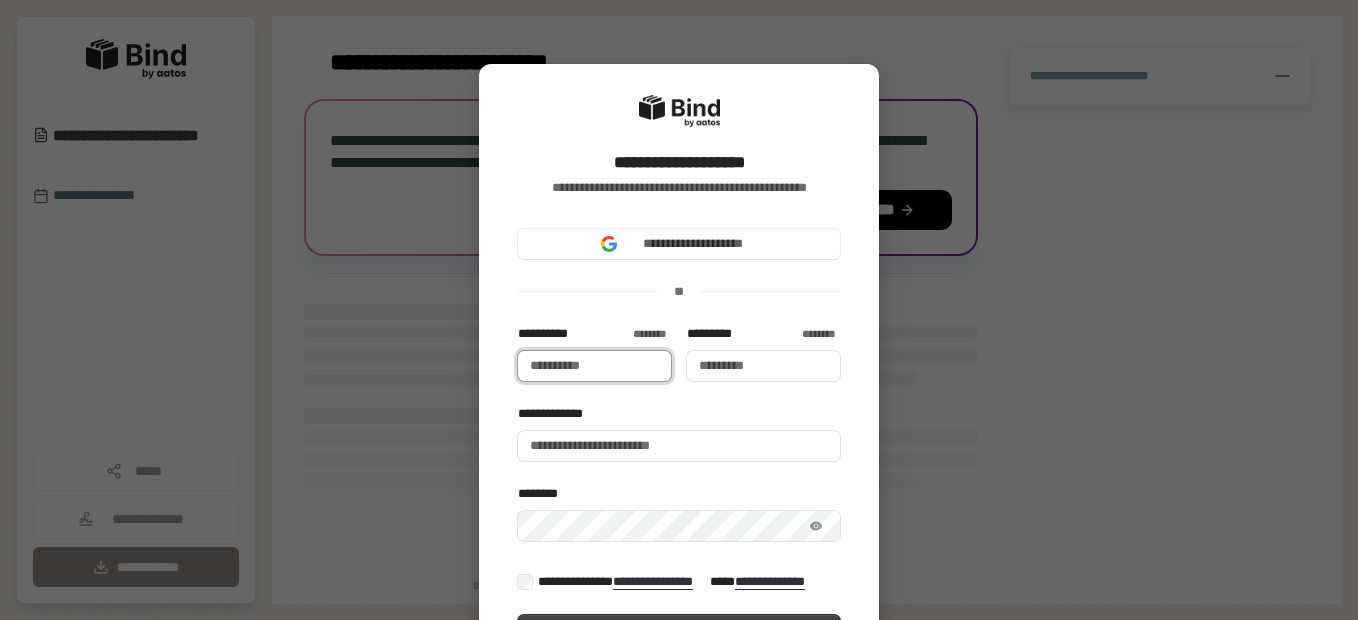 type 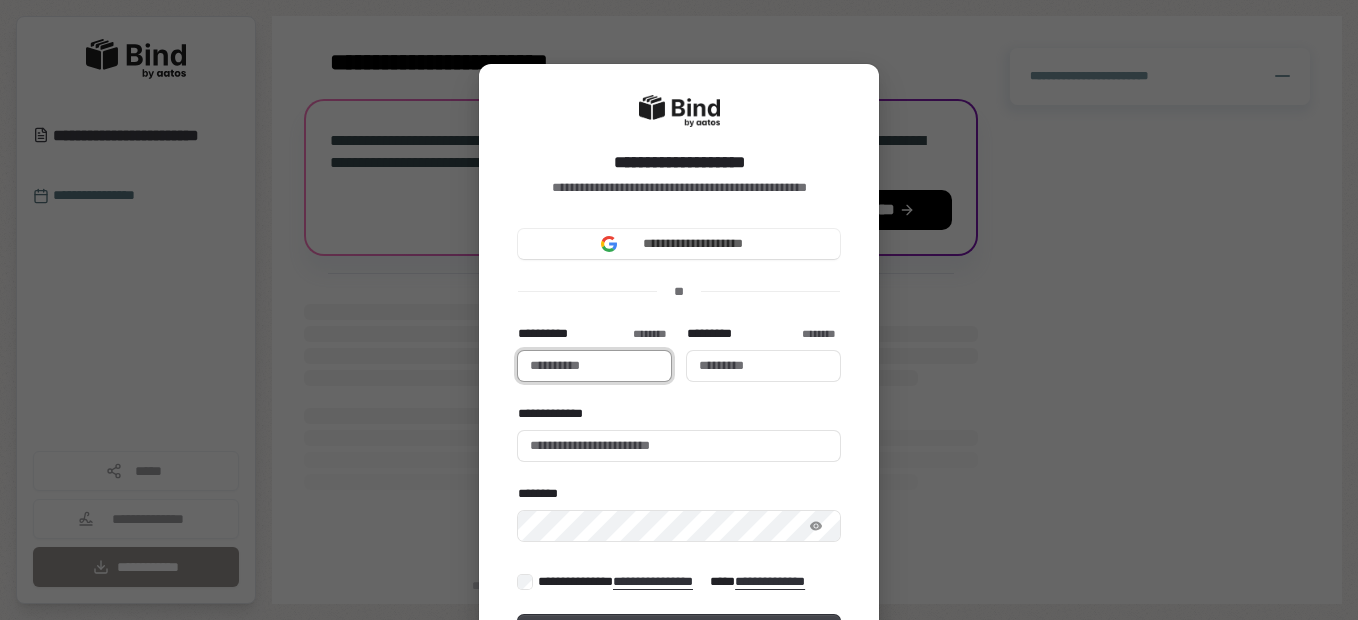 type on "***" 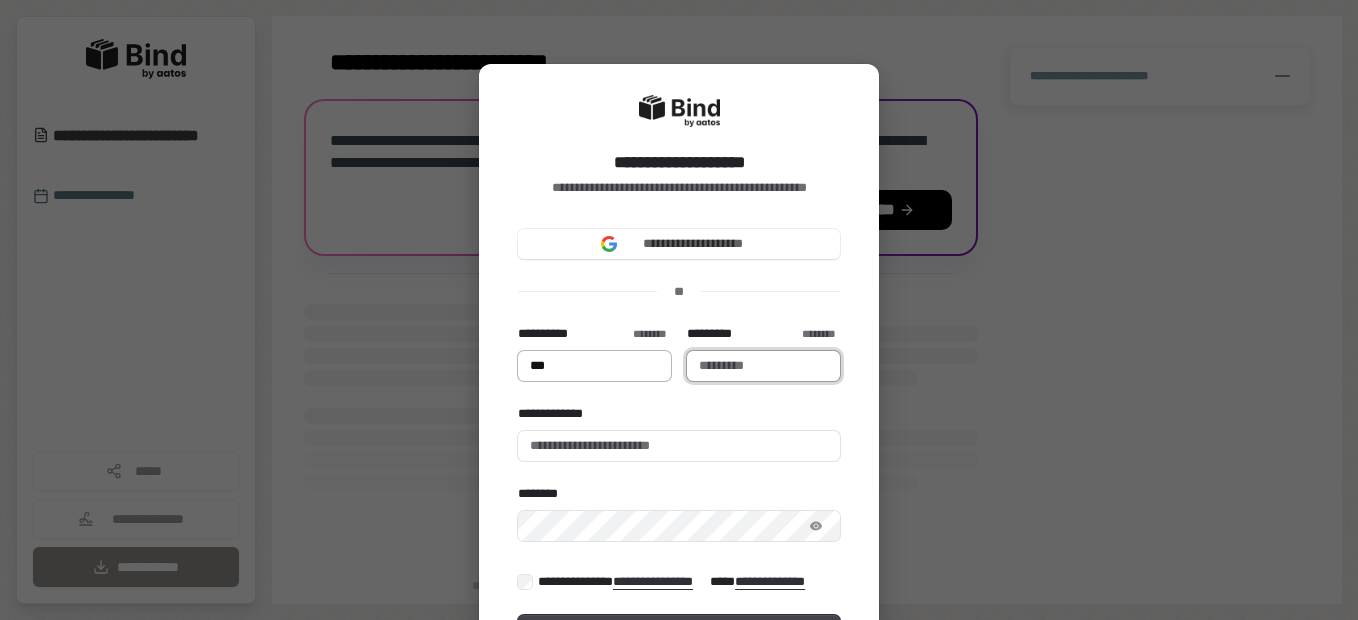 type on "*****" 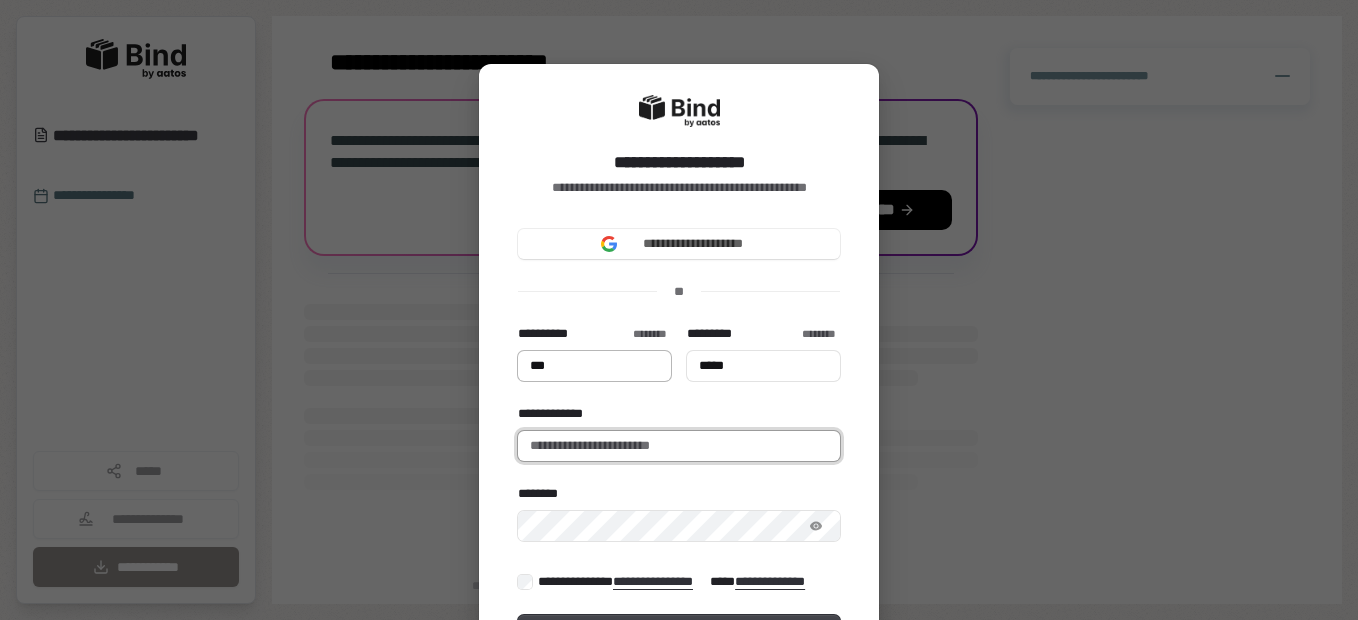 type on "**********" 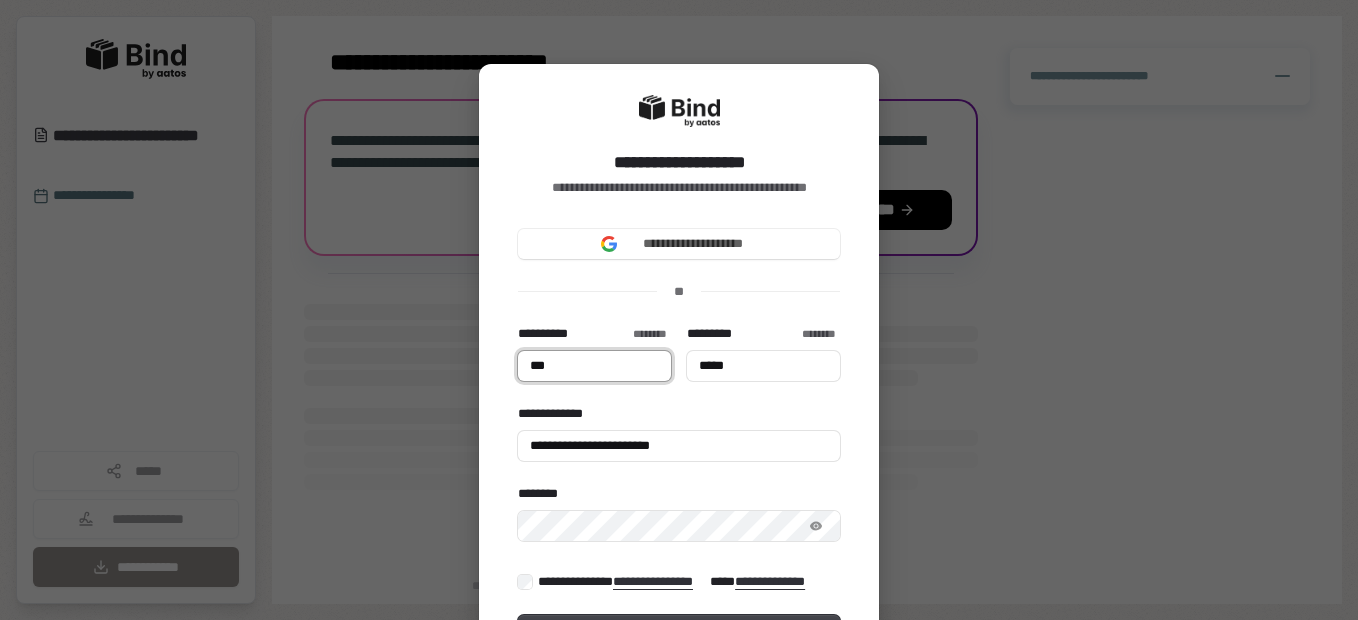 type on "***" 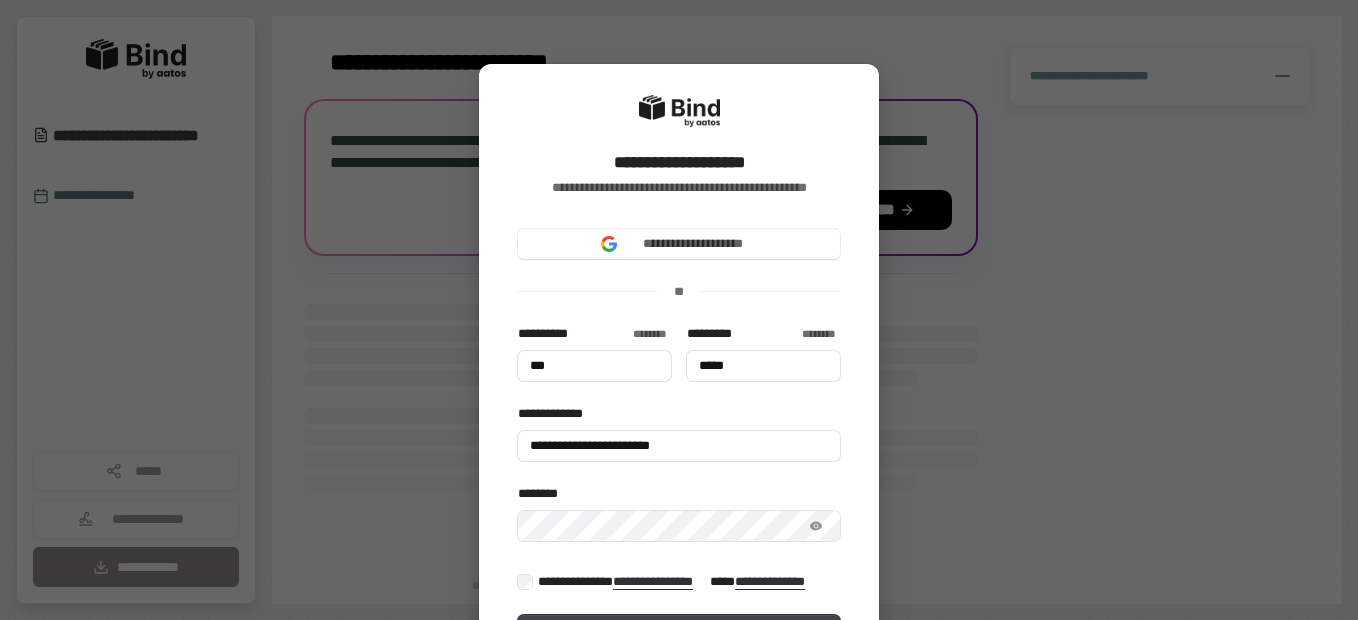 type on "***" 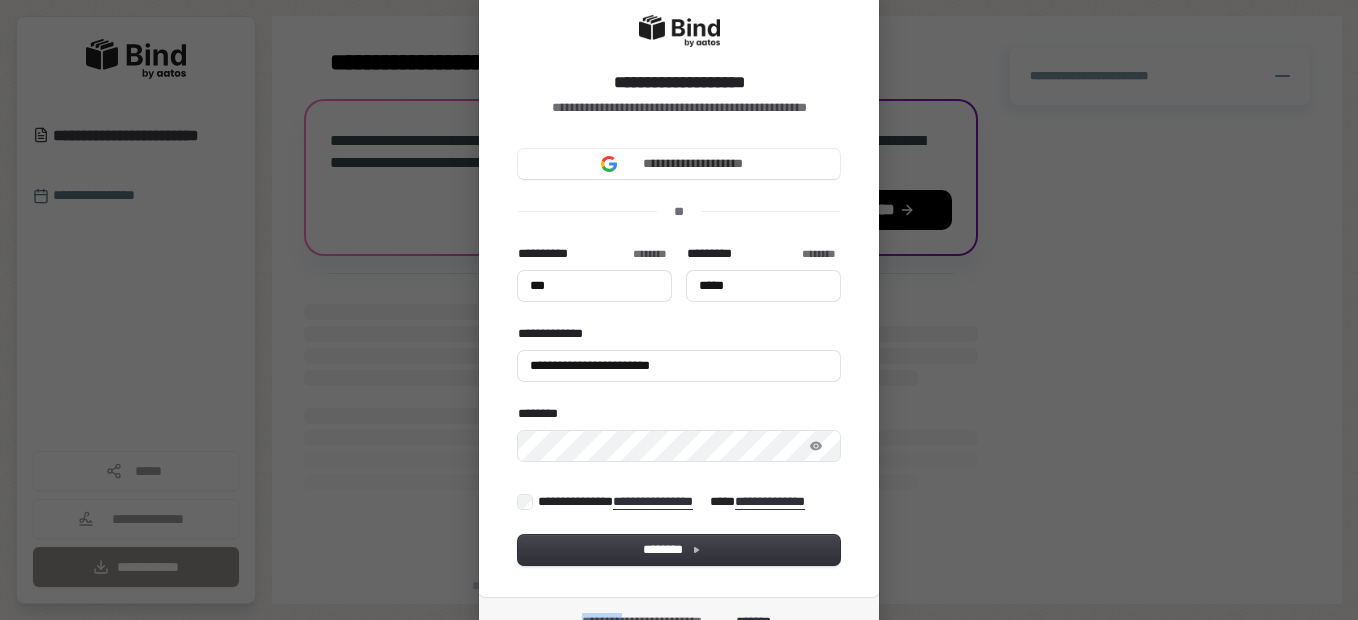 scroll, scrollTop: 120, scrollLeft: 0, axis: vertical 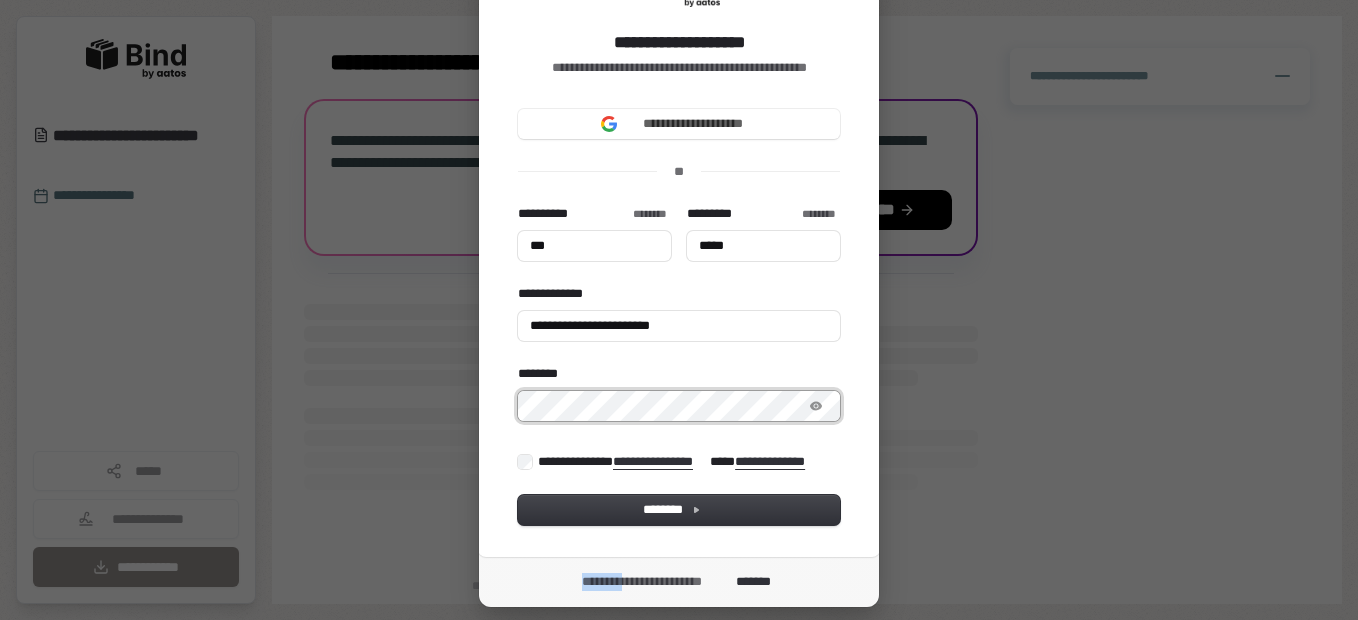 type on "***" 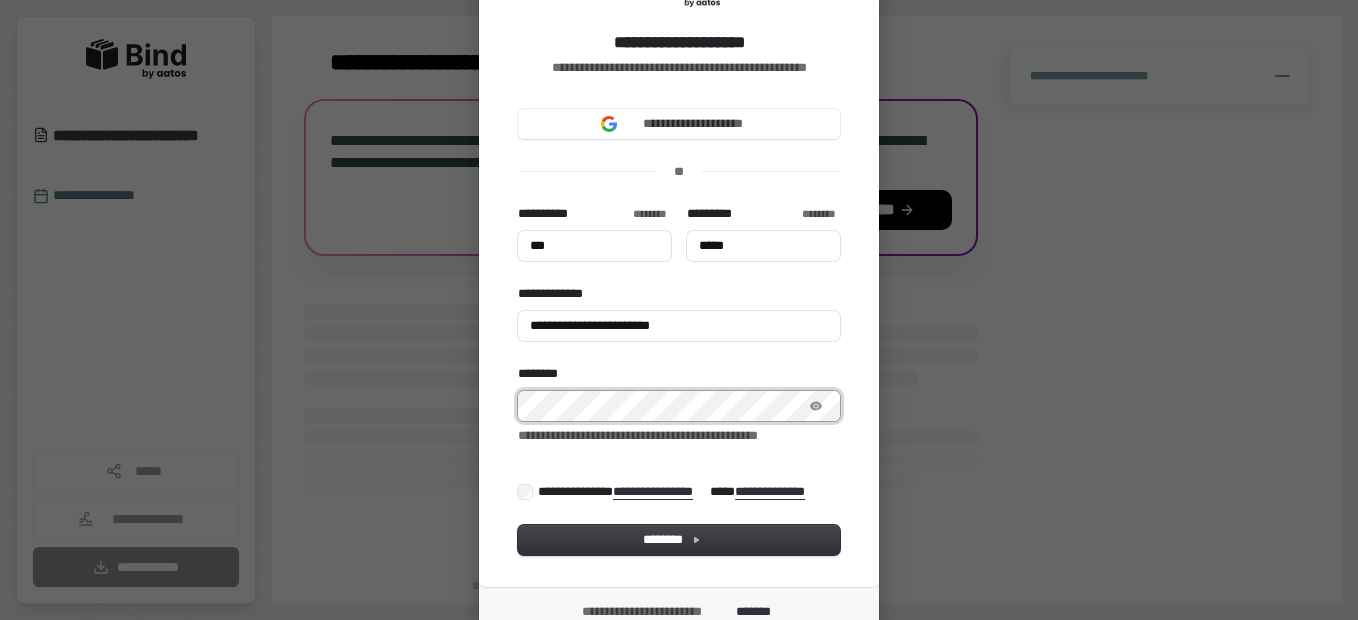 type on "***" 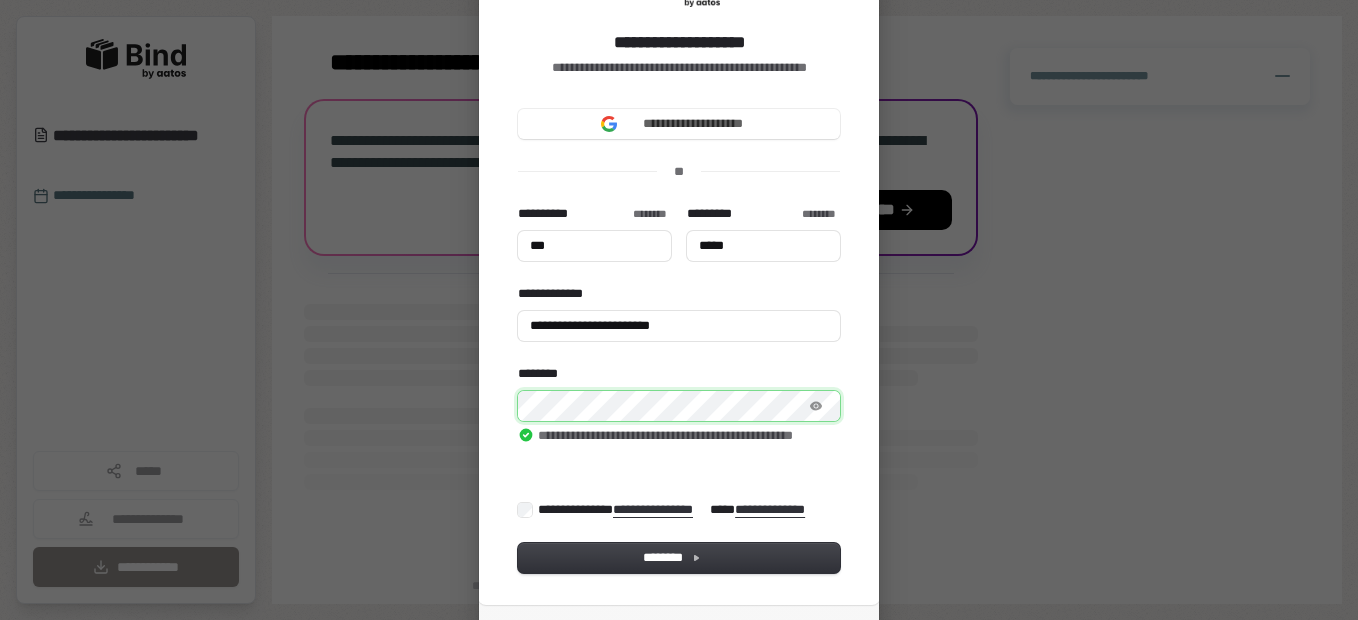 type on "***" 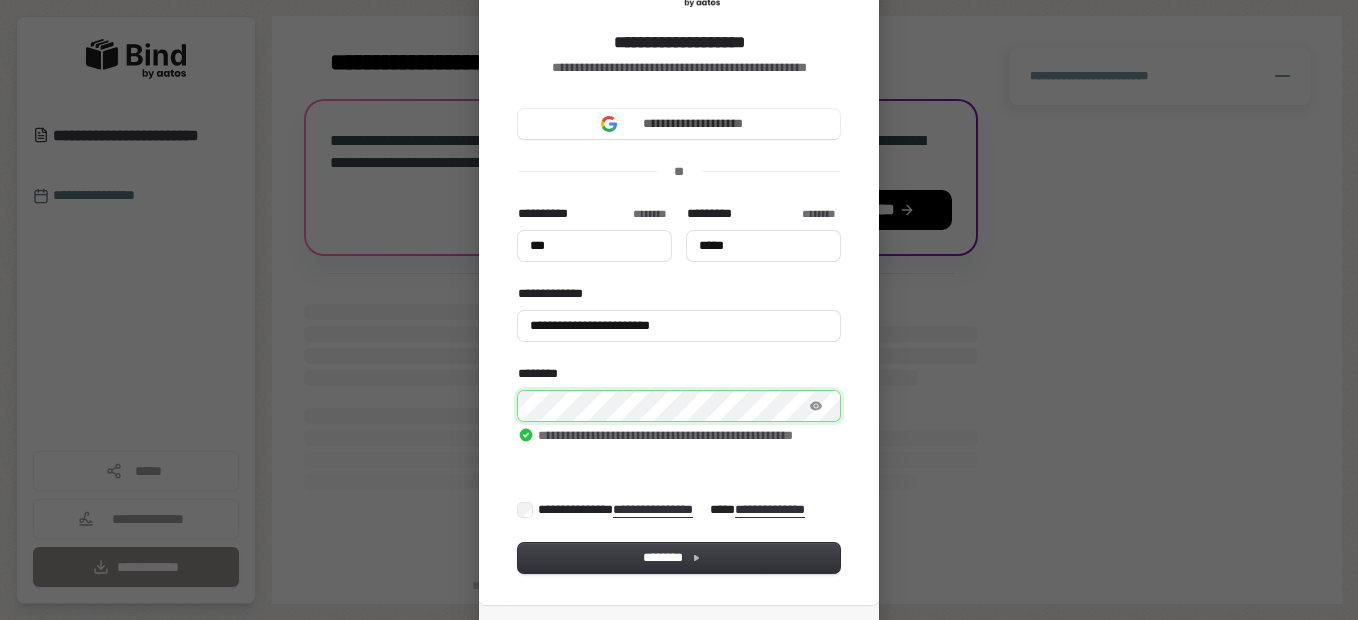 type on "***" 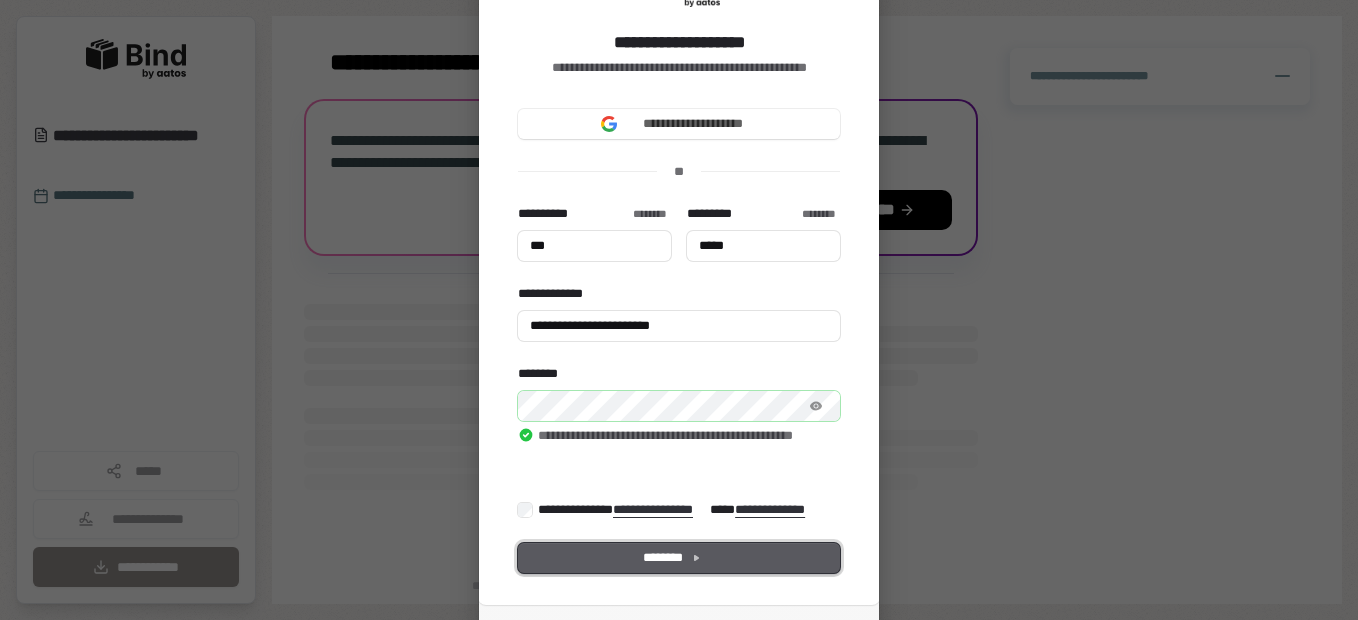 type on "***" 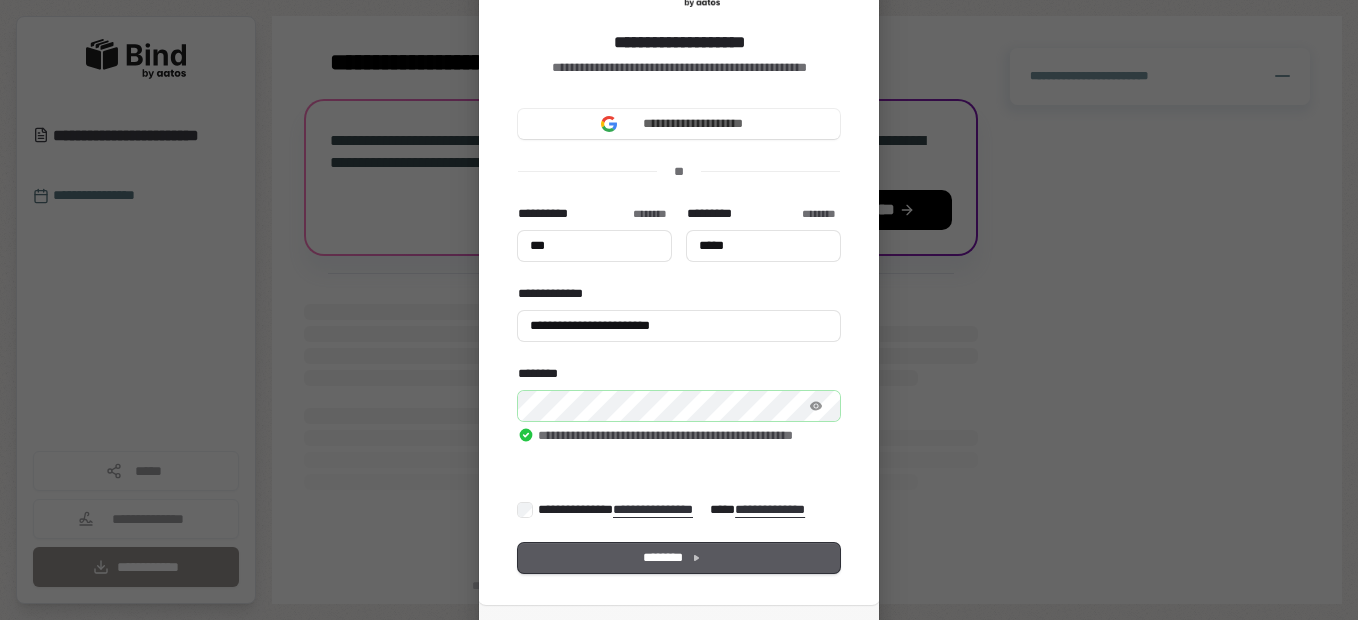 type on "***" 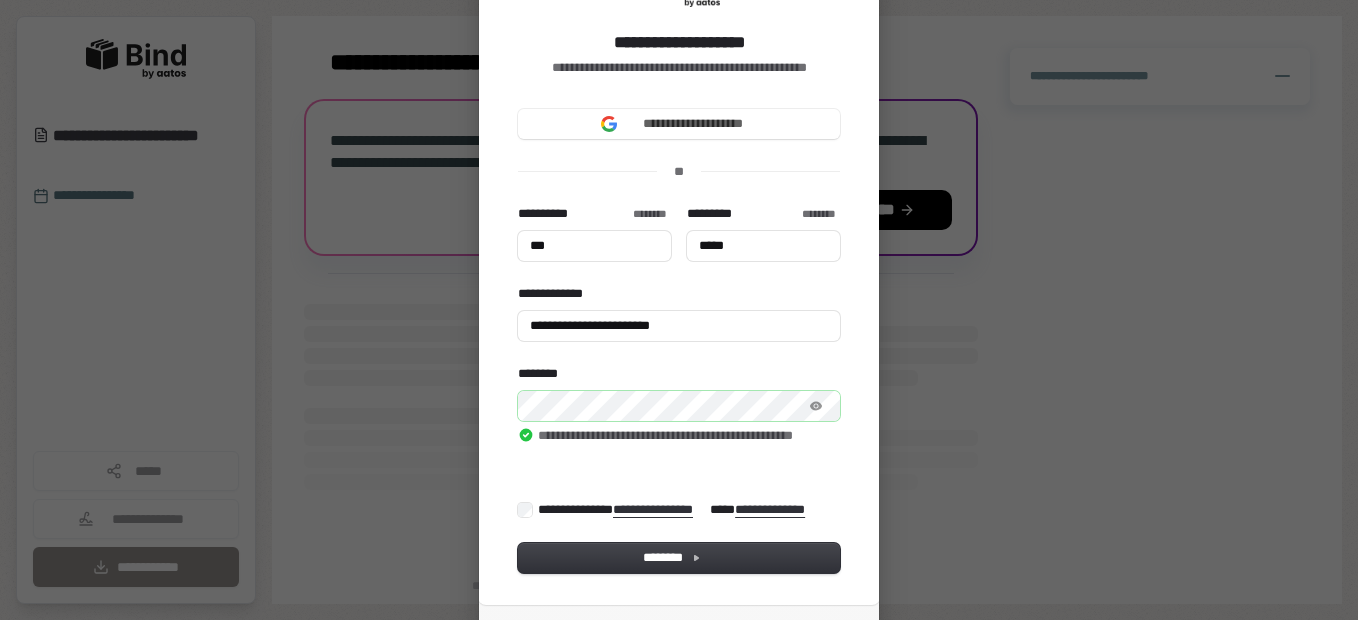 type on "***" 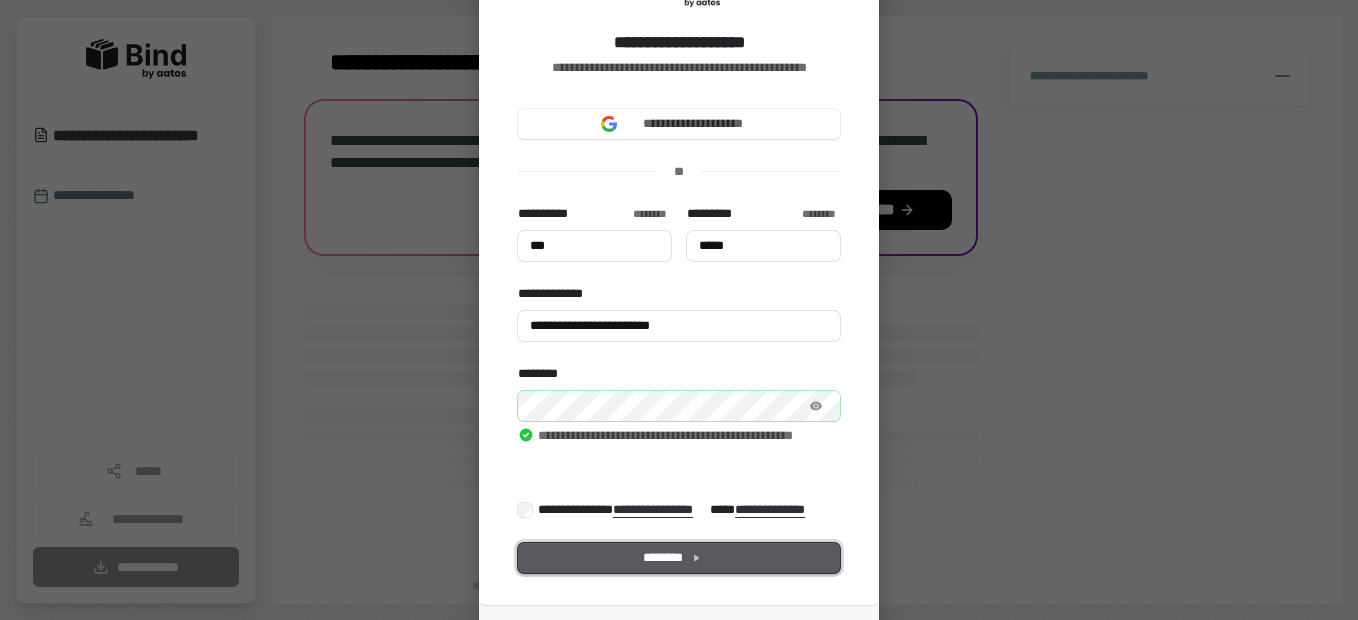 type on "***" 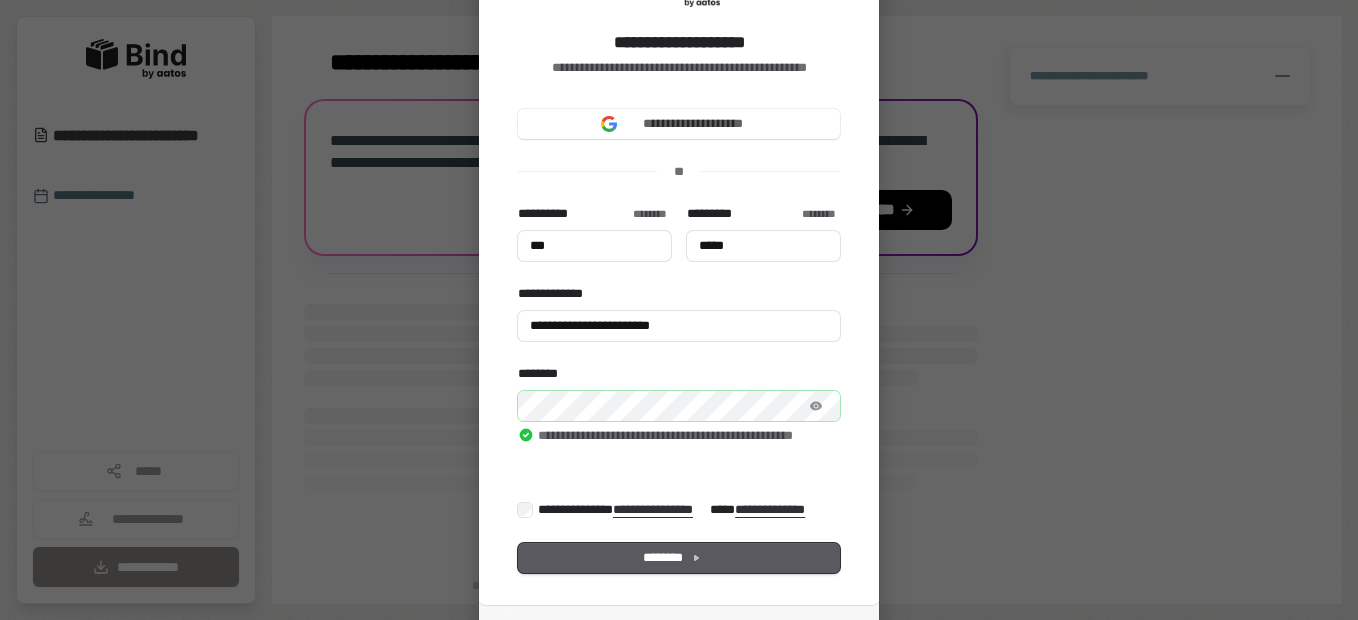 type on "***" 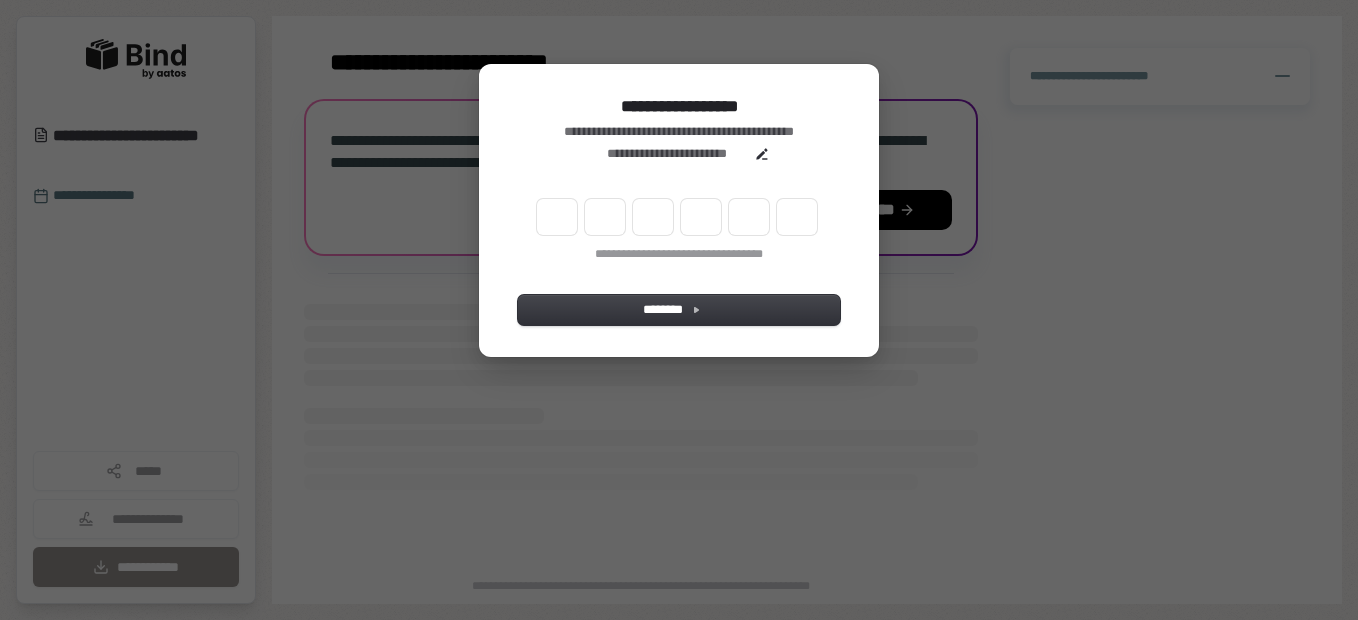 scroll, scrollTop: 0, scrollLeft: 0, axis: both 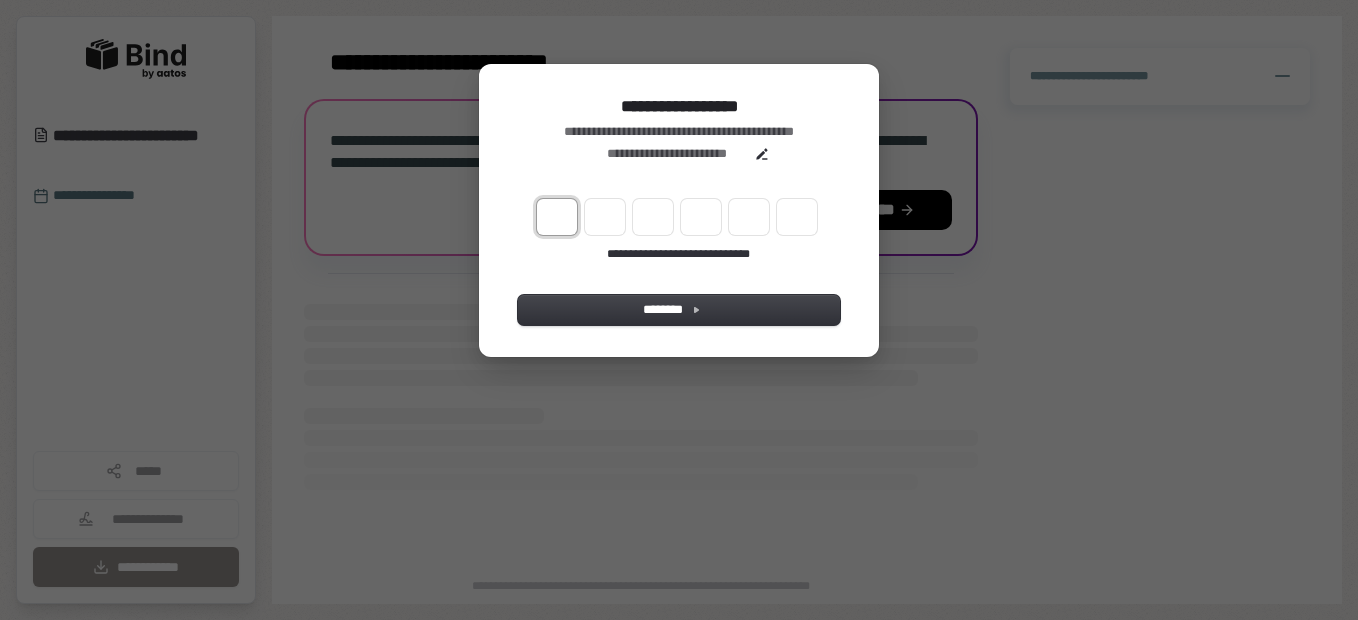 type on "*" 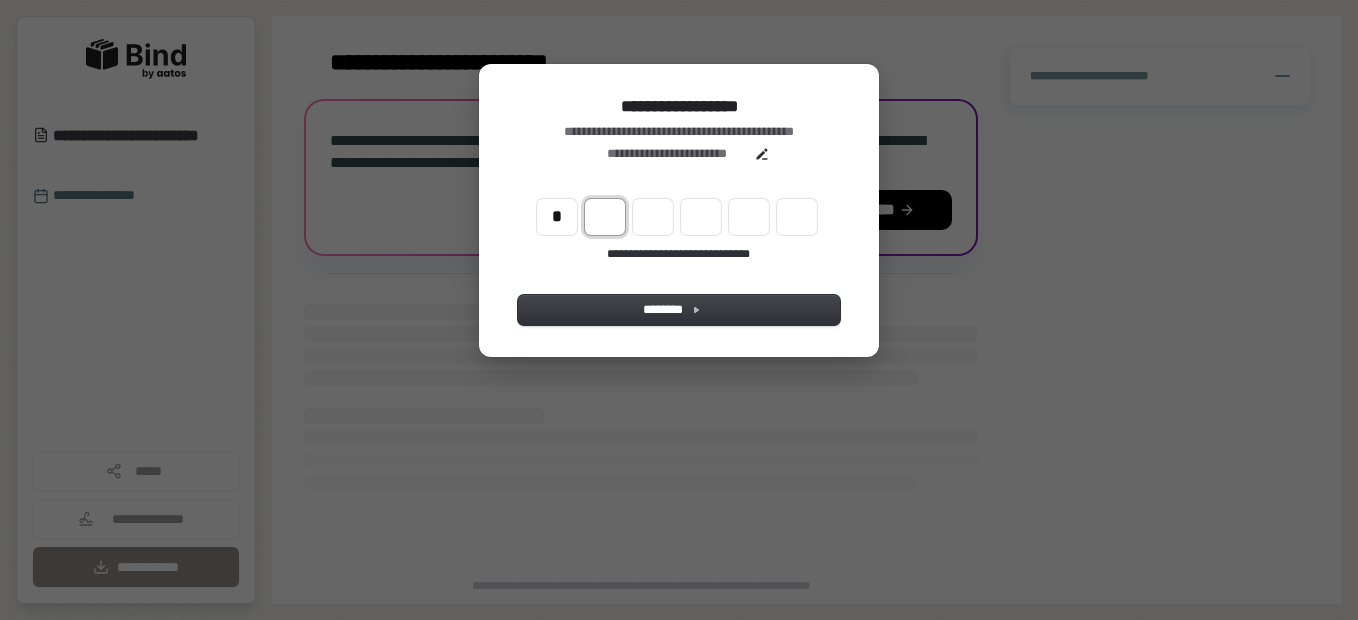 type on "*" 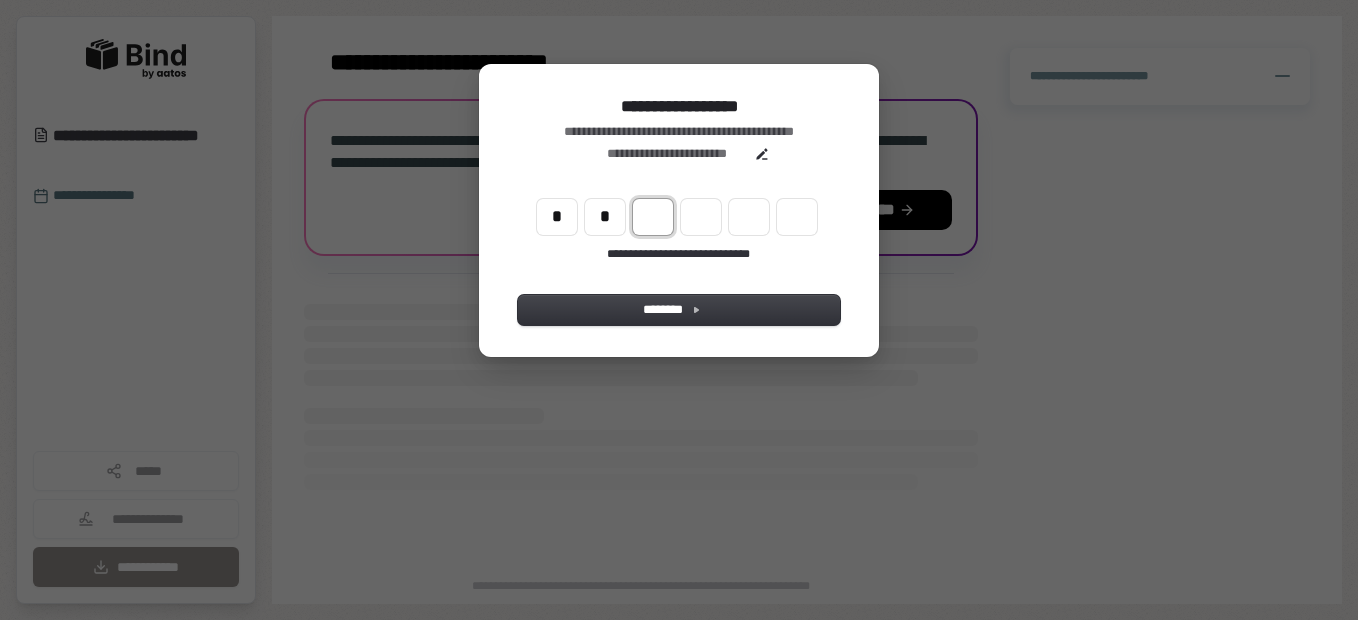type on "**" 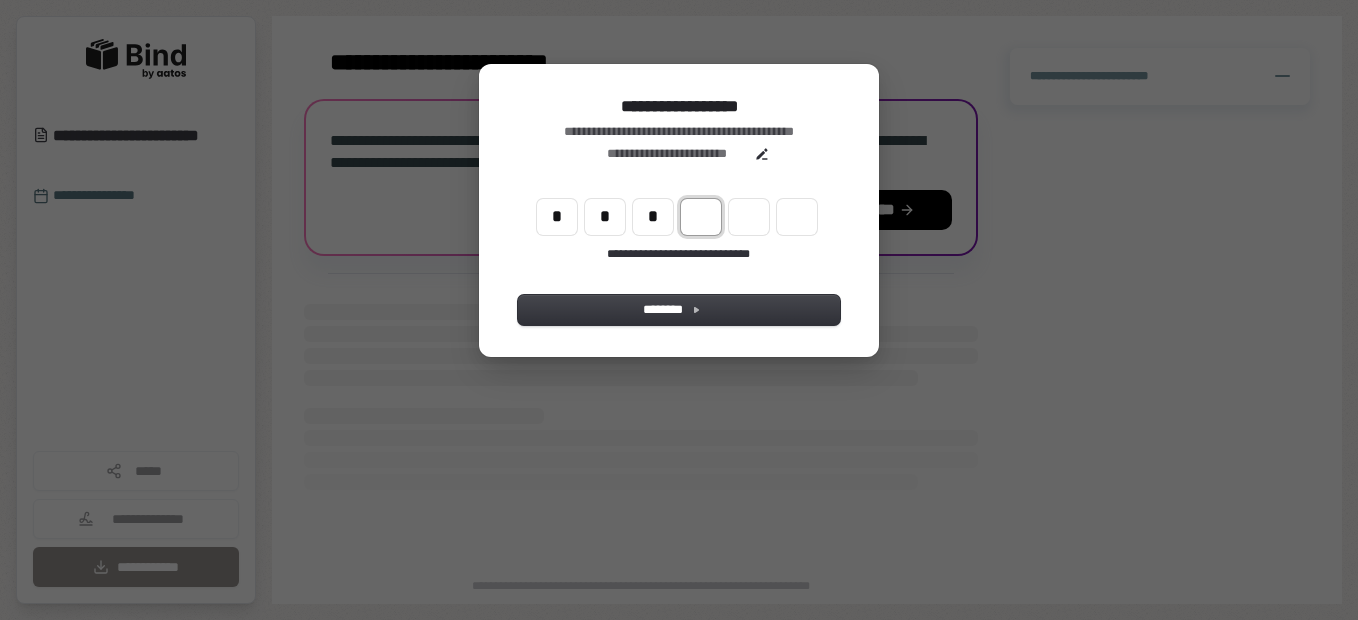 type on "***" 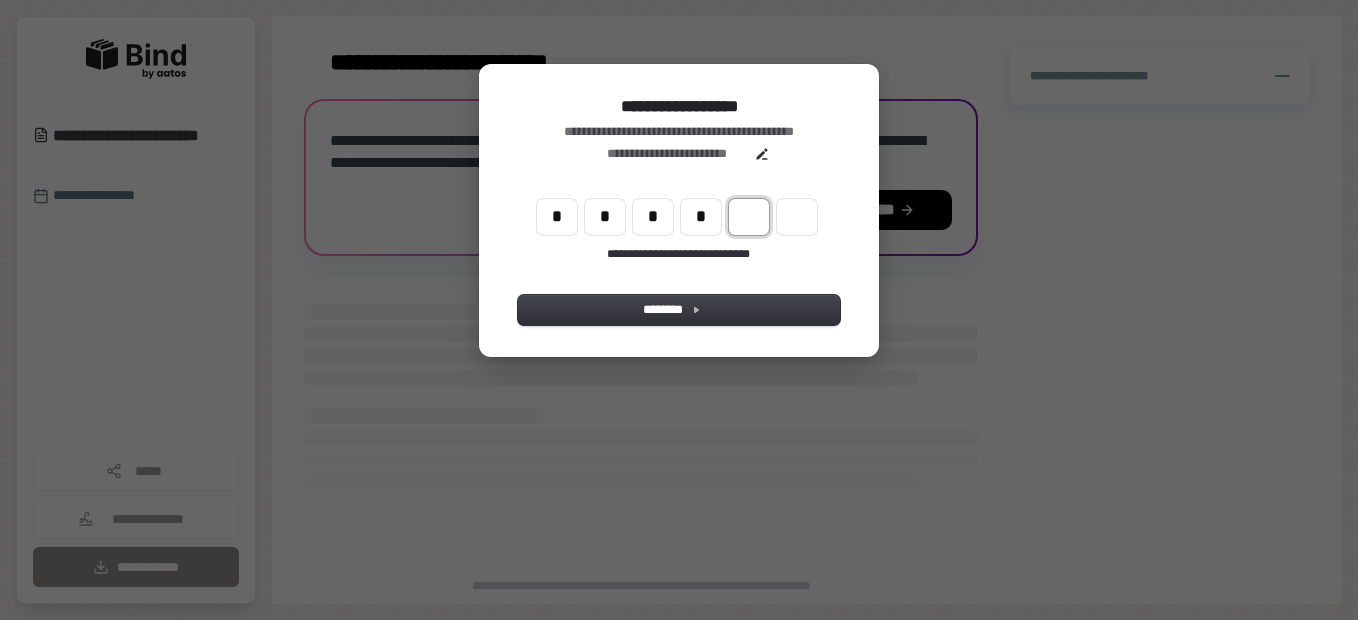 type on "****" 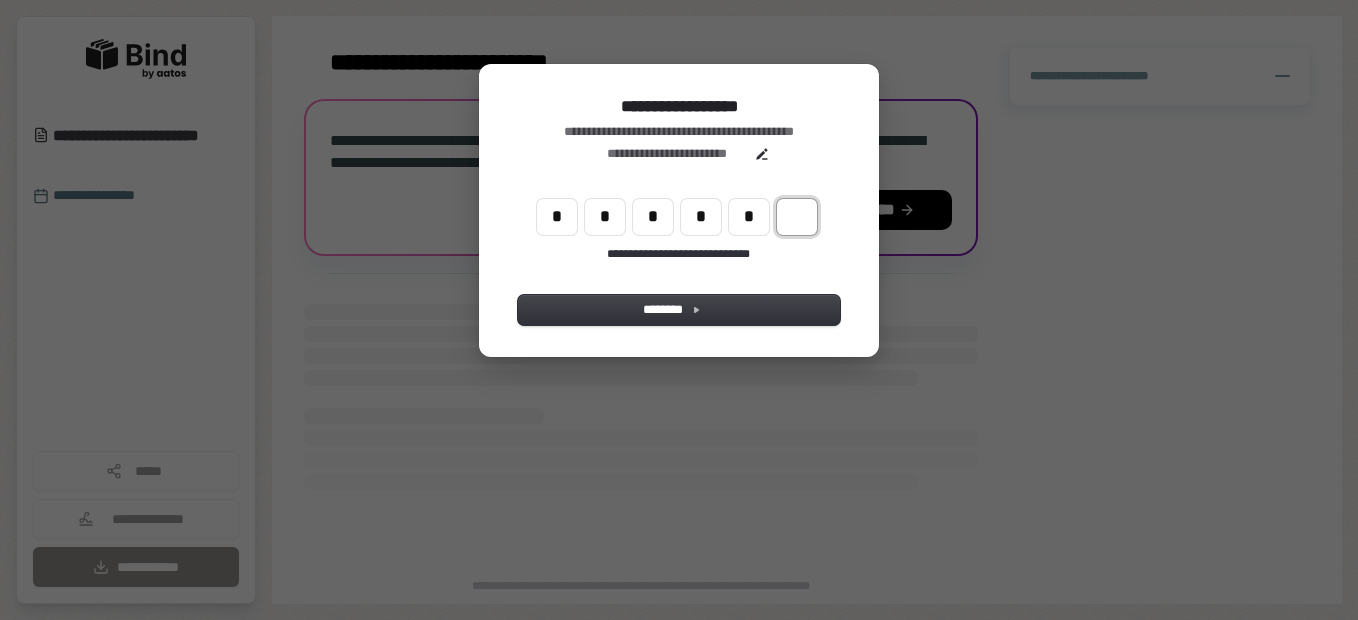 type on "******" 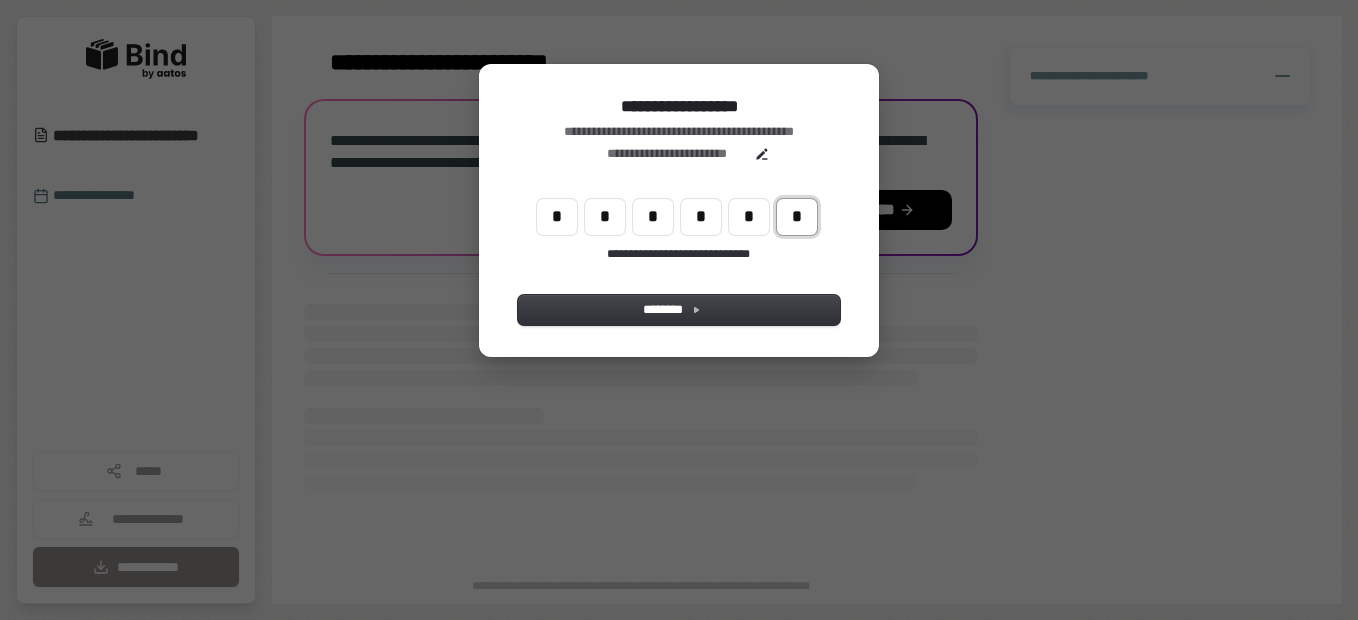 type on "*" 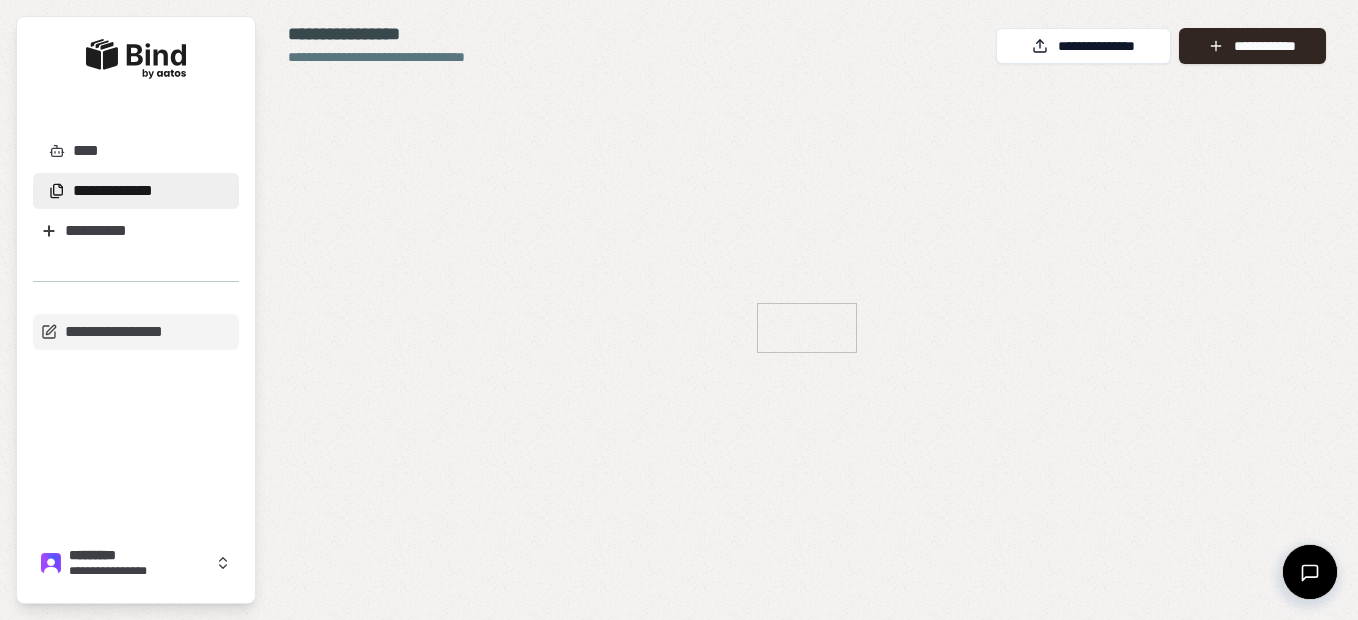 scroll, scrollTop: 0, scrollLeft: 0, axis: both 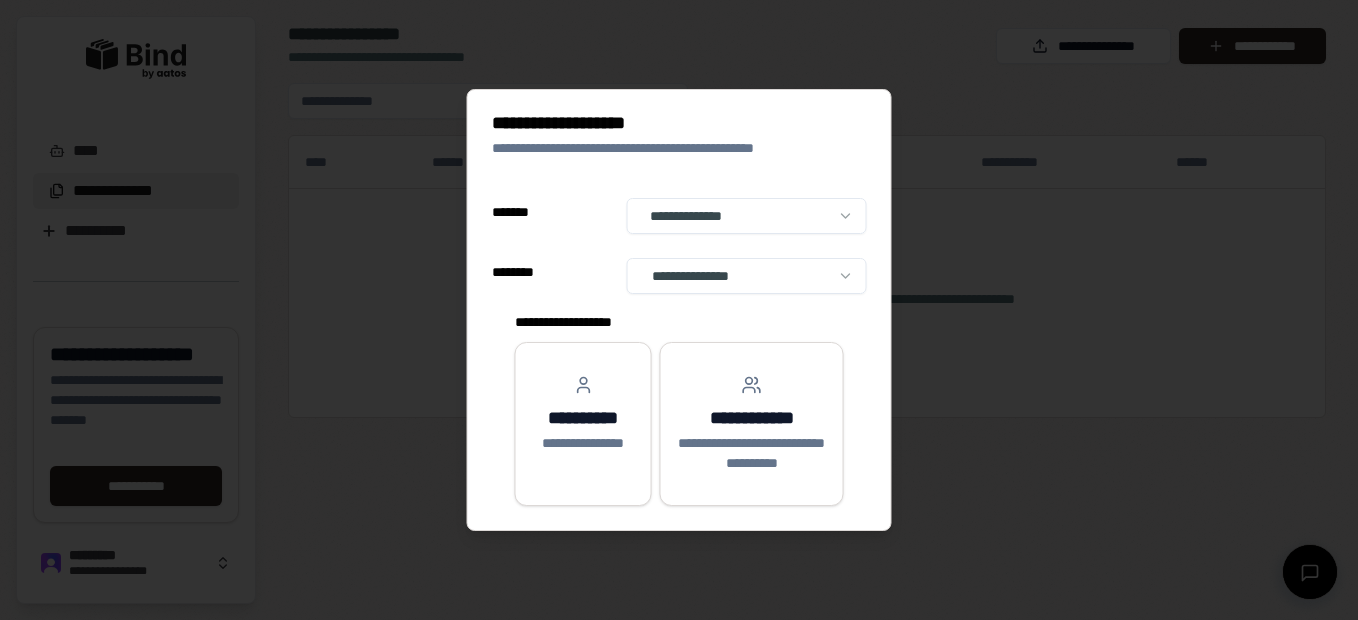select on "**" 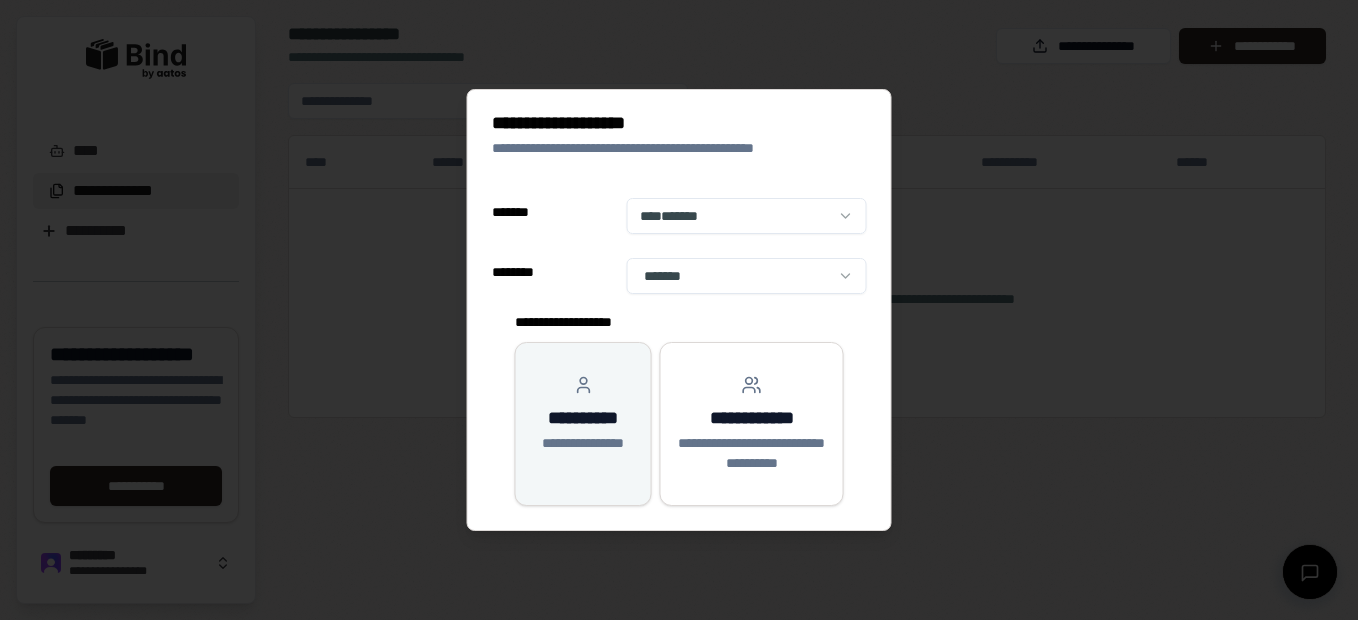 click on "**********" at bounding box center (583, 418) 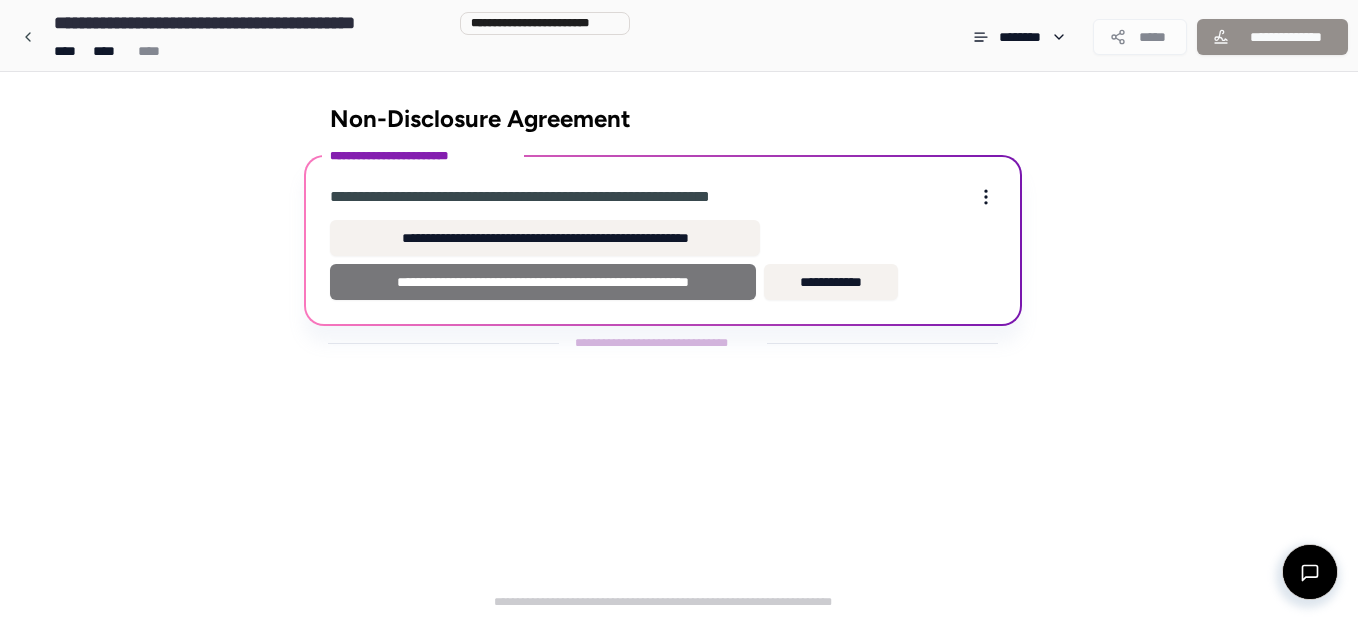 click on "**********" at bounding box center (543, 282) 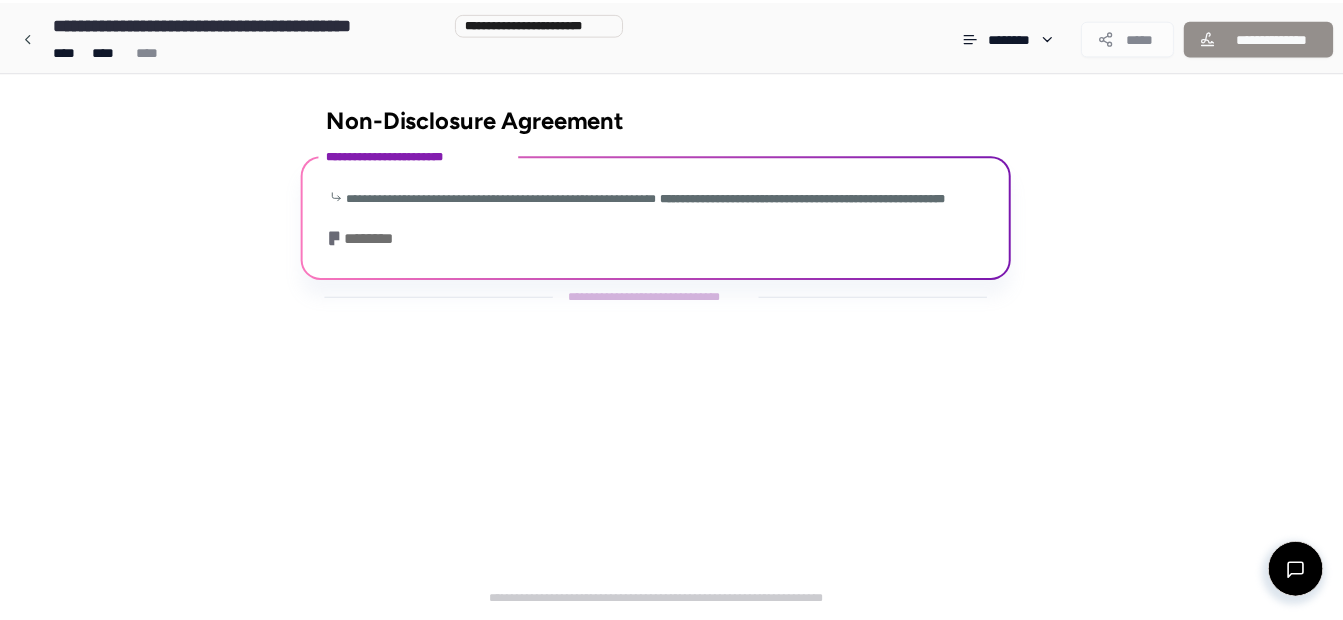 scroll, scrollTop: 48, scrollLeft: 0, axis: vertical 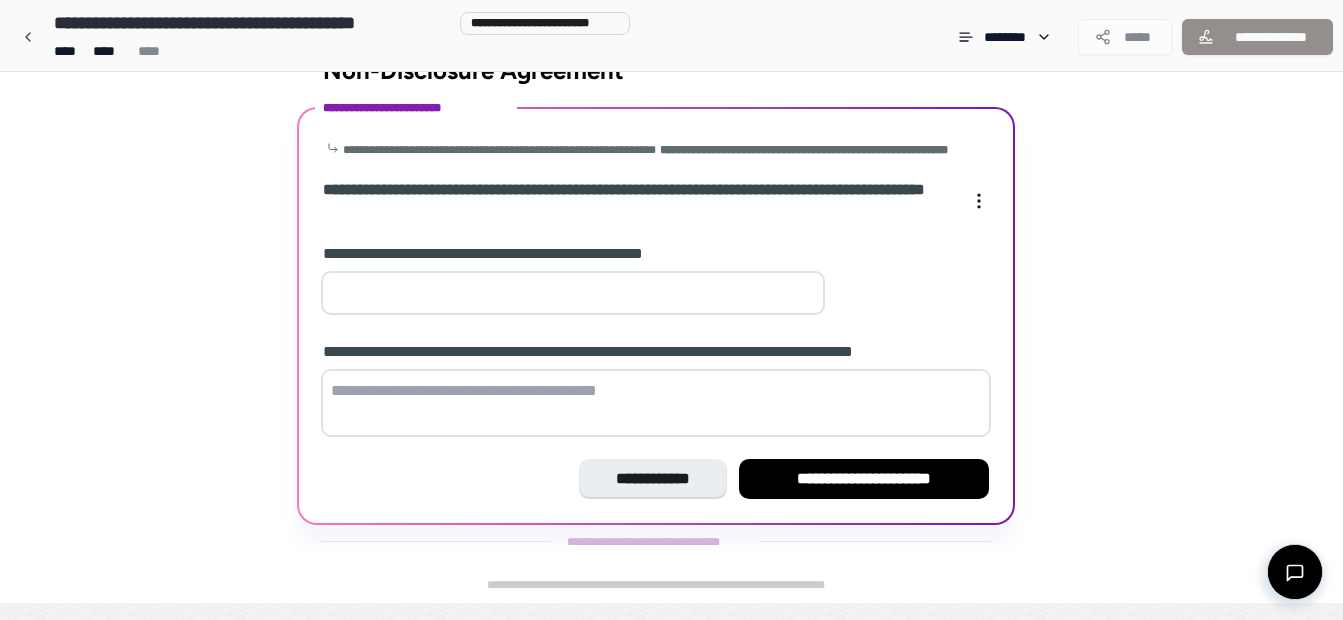click at bounding box center [573, 293] 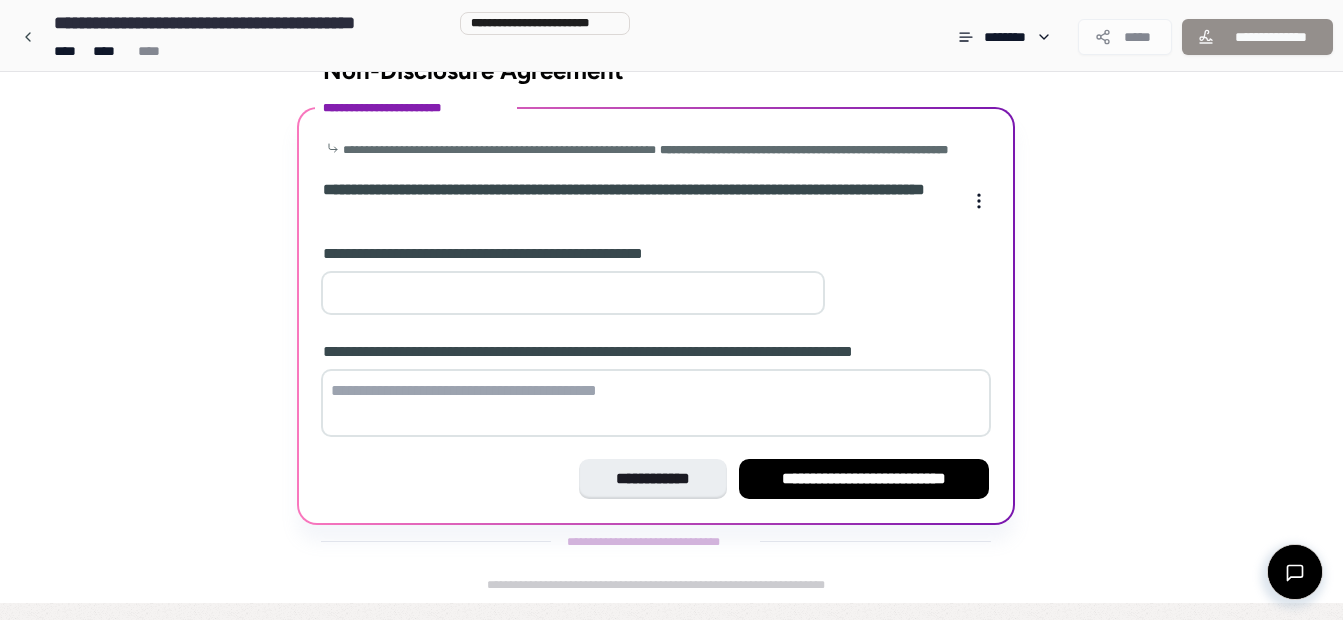 click on "**" at bounding box center (573, 293) 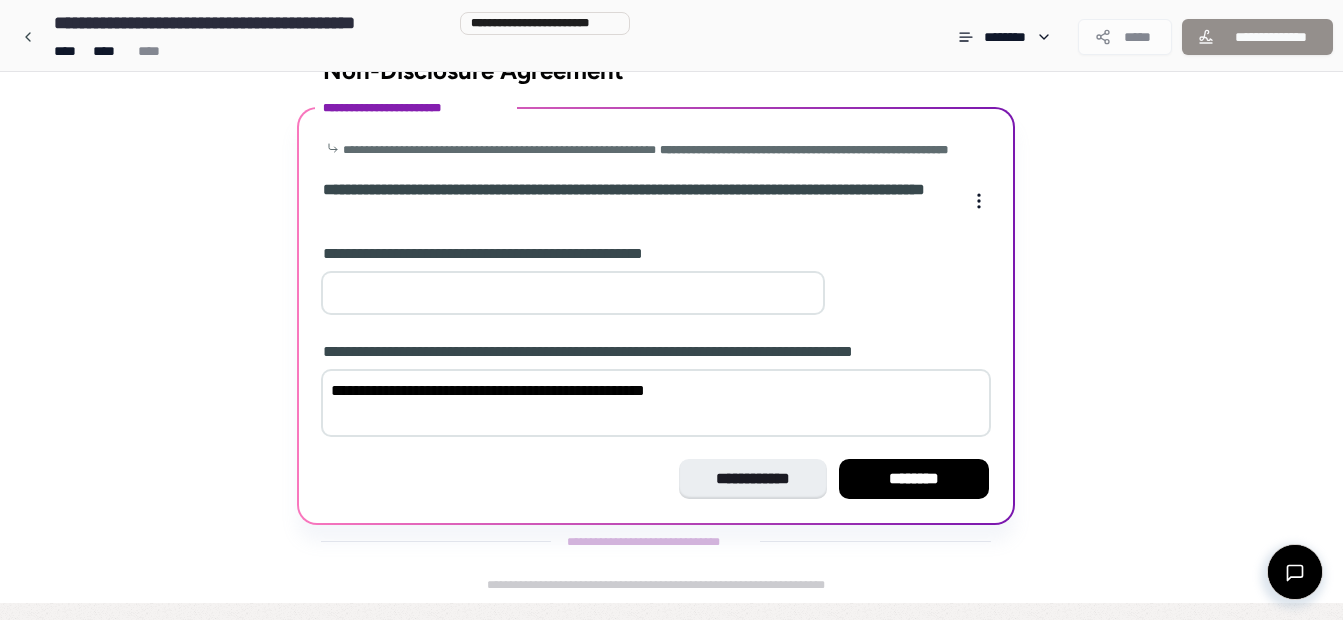 click on "**********" at bounding box center (656, 403) 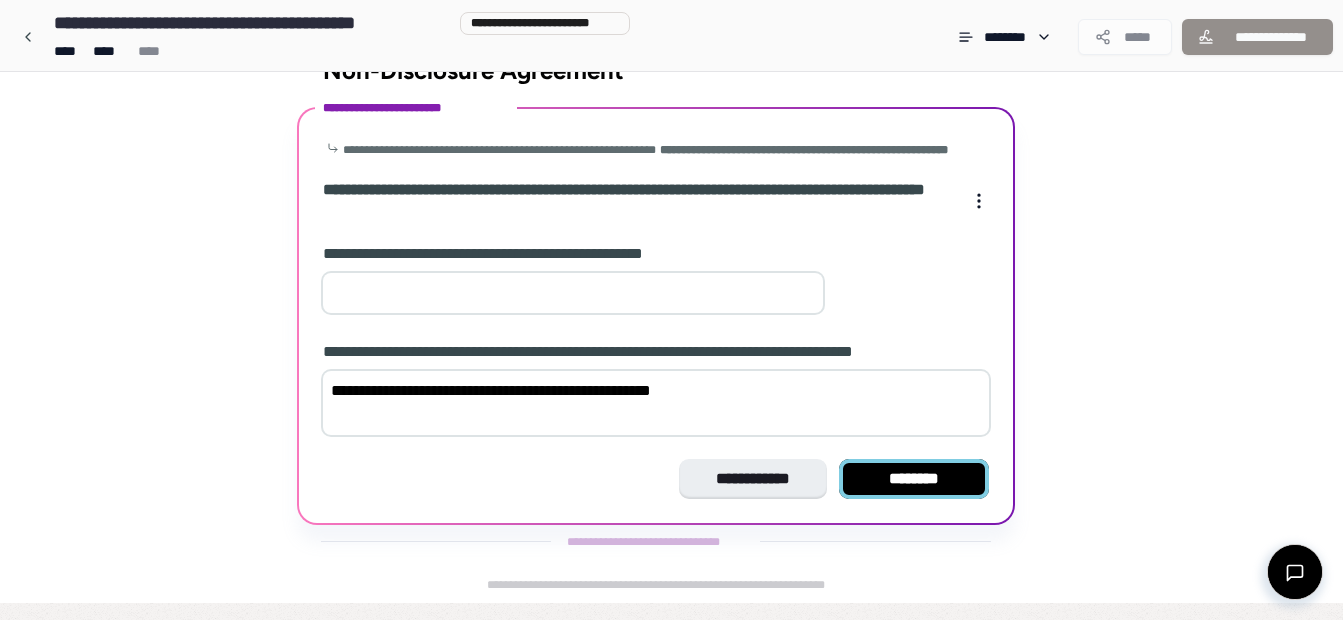 type on "**********" 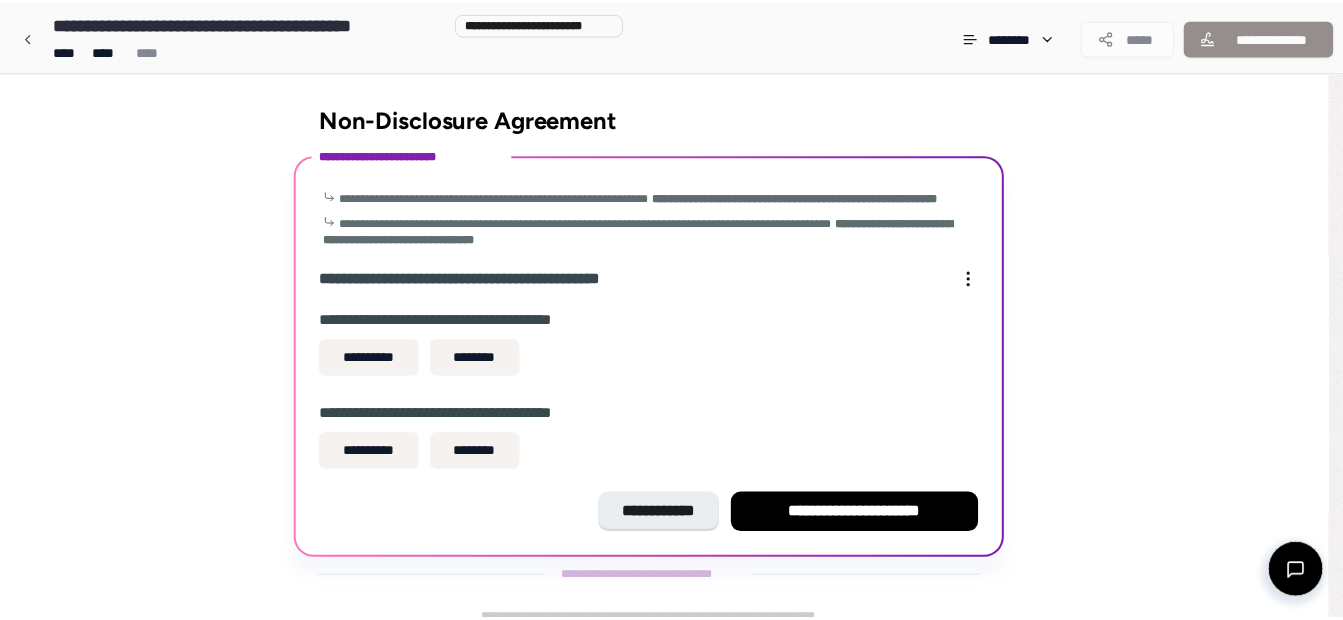 scroll, scrollTop: 35, scrollLeft: 0, axis: vertical 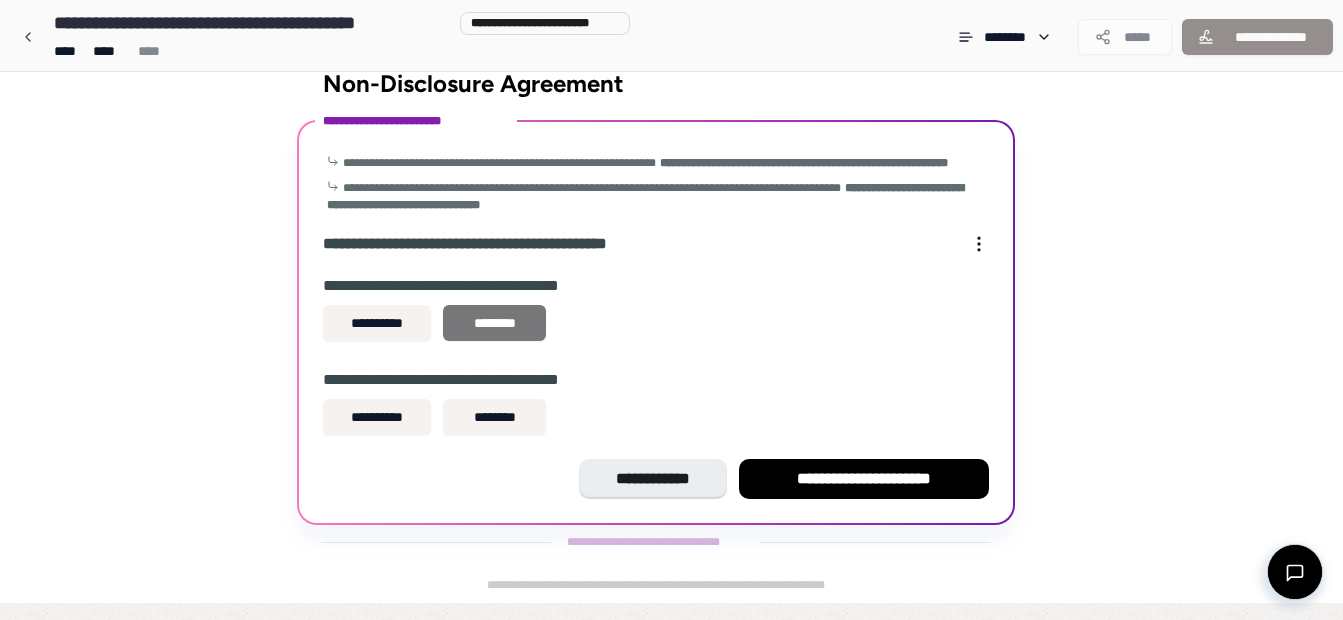 click on "********" at bounding box center (494, 323) 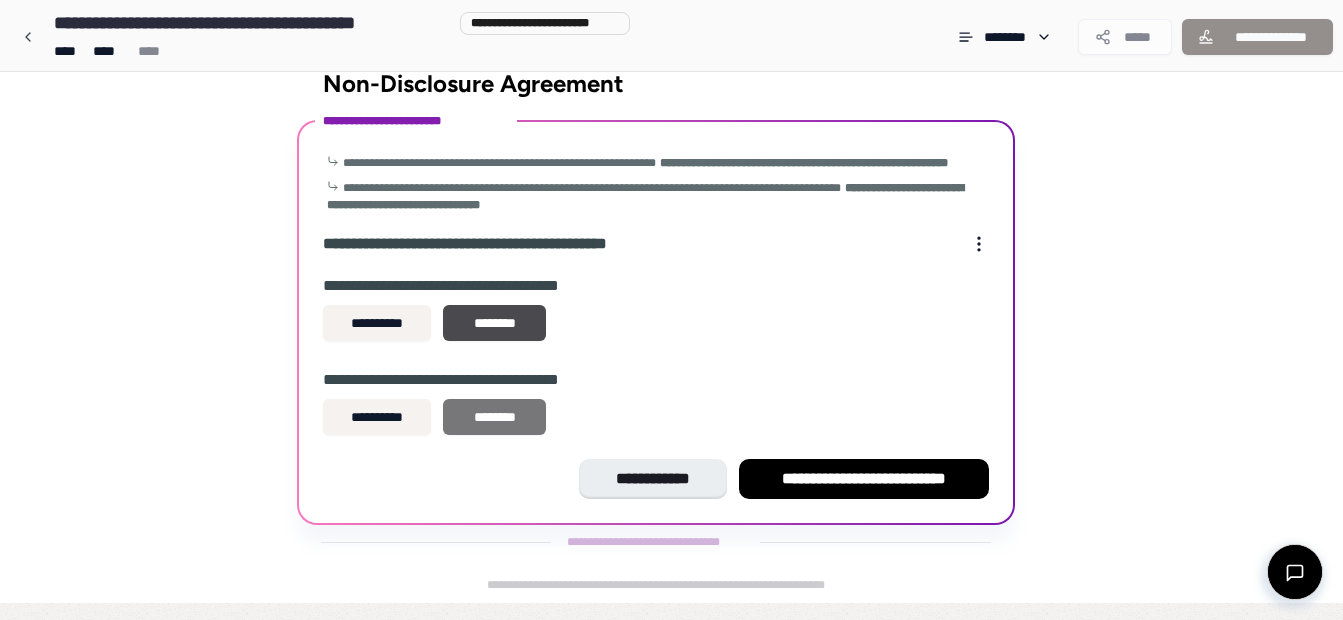 click on "********" at bounding box center (494, 417) 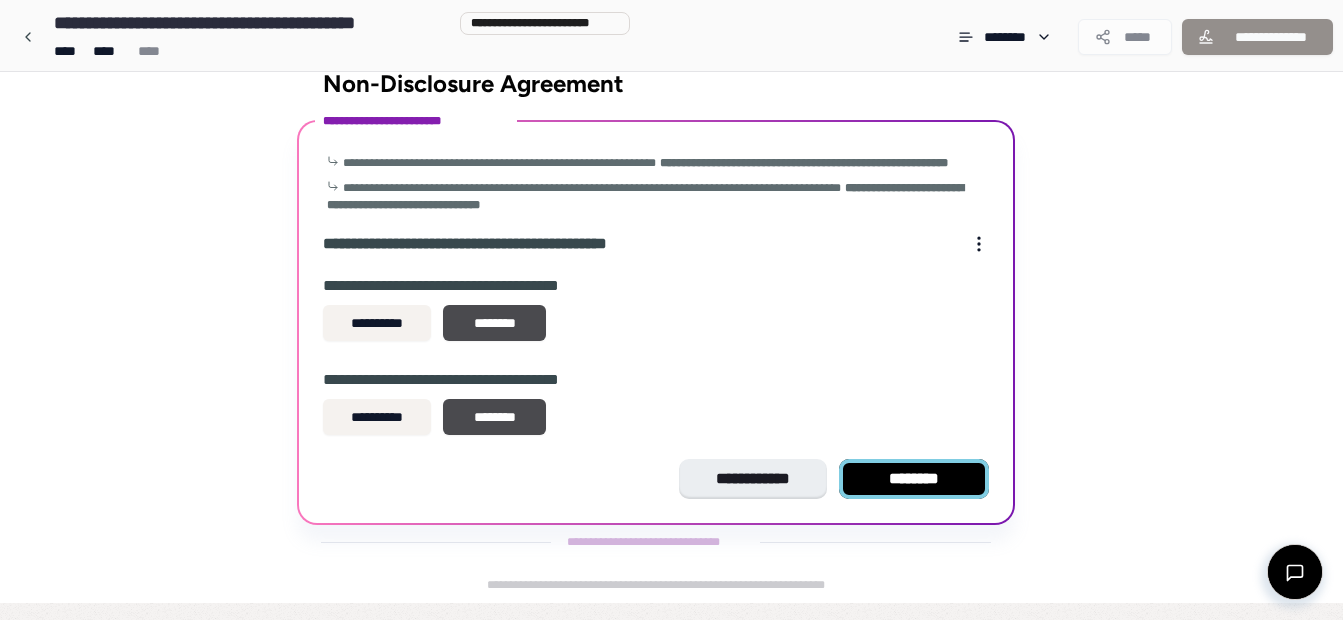 click on "********" at bounding box center [914, 479] 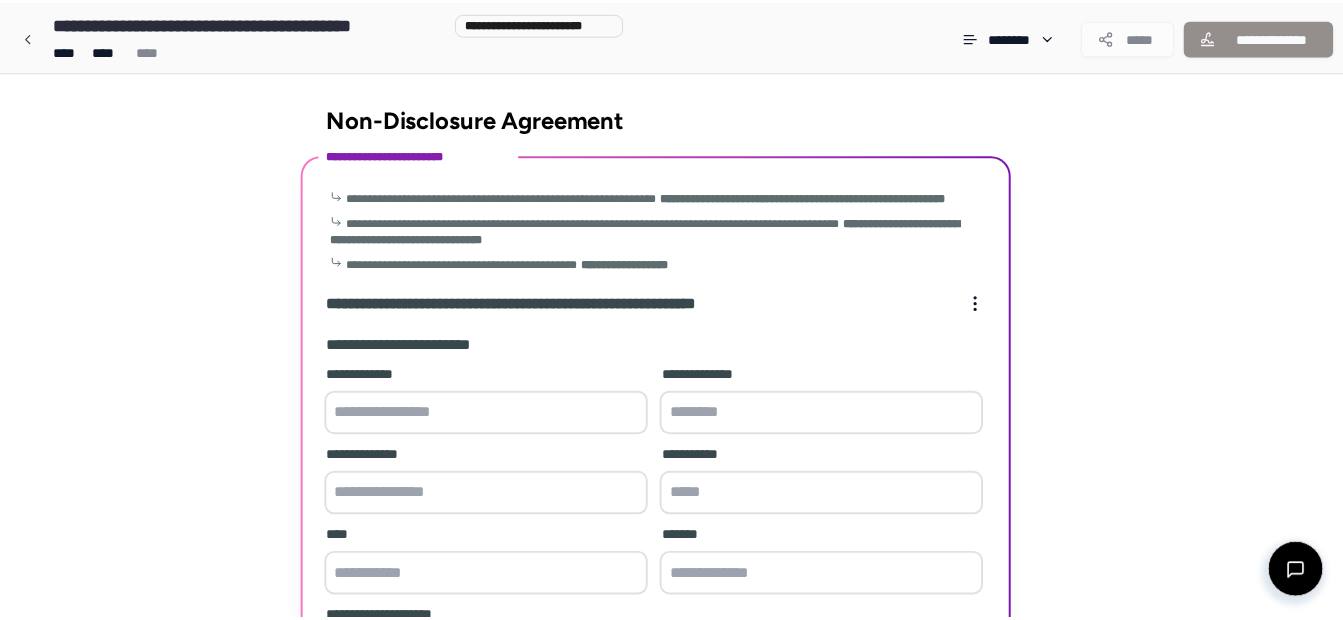 scroll, scrollTop: 612, scrollLeft: 0, axis: vertical 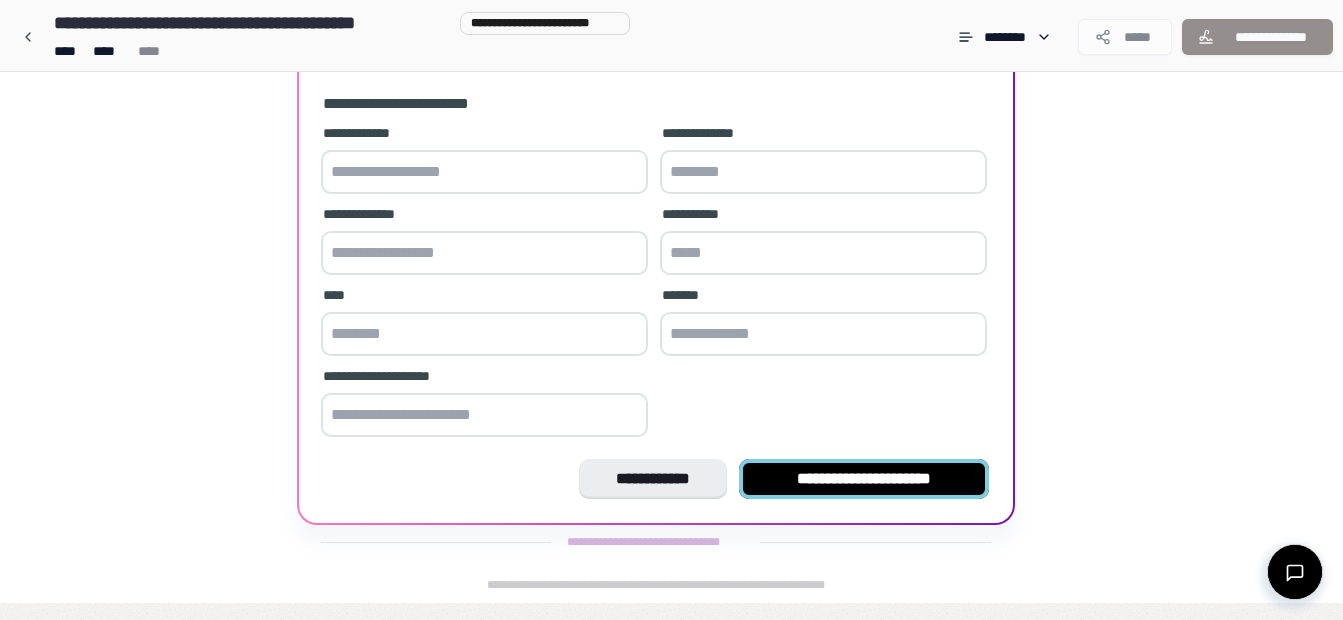 click on "**********" at bounding box center (864, 479) 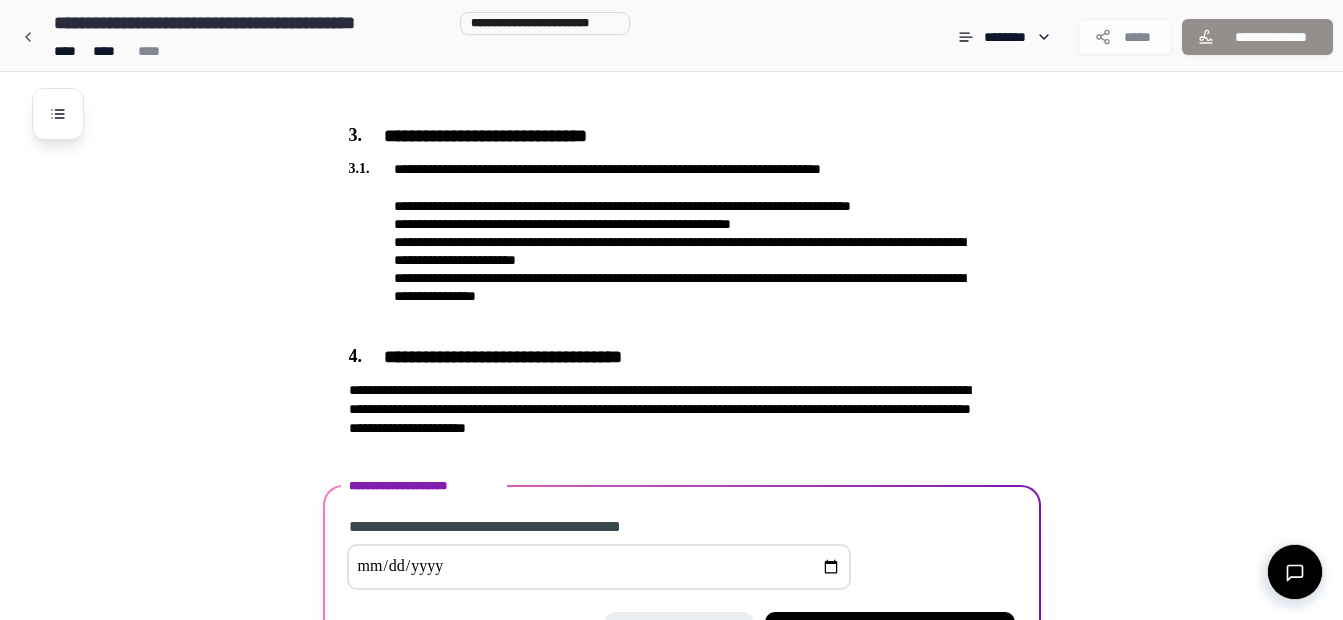 scroll, scrollTop: 963, scrollLeft: 0, axis: vertical 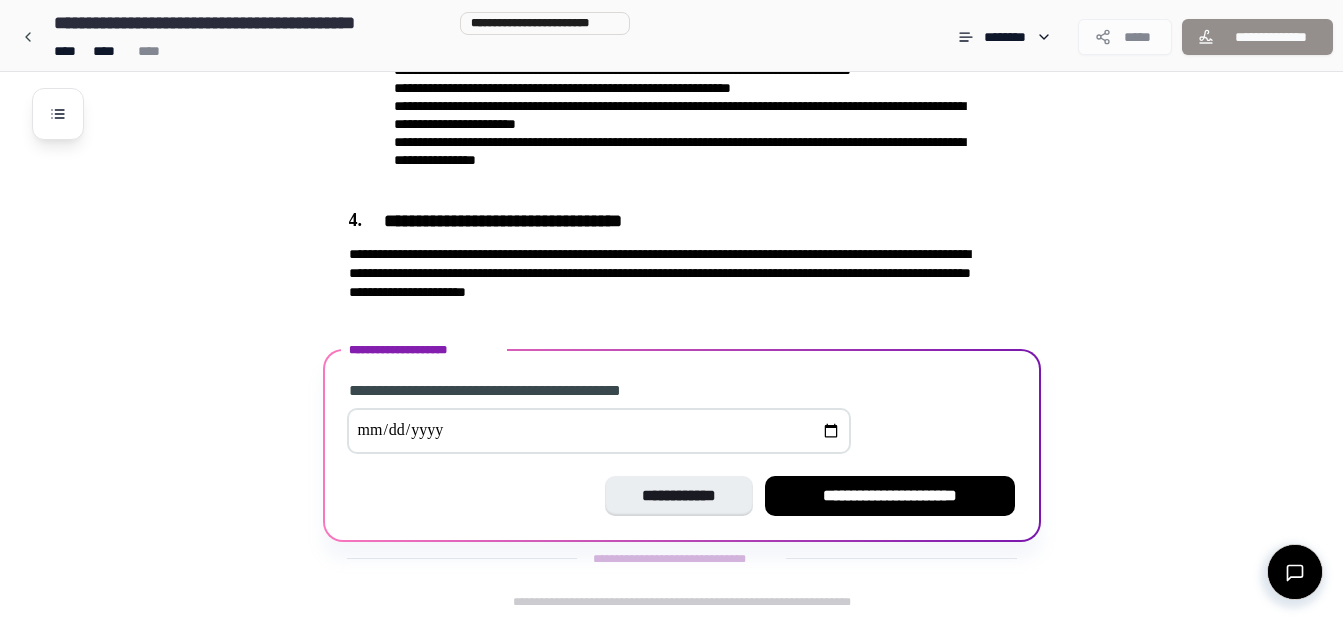 click at bounding box center (599, 431) 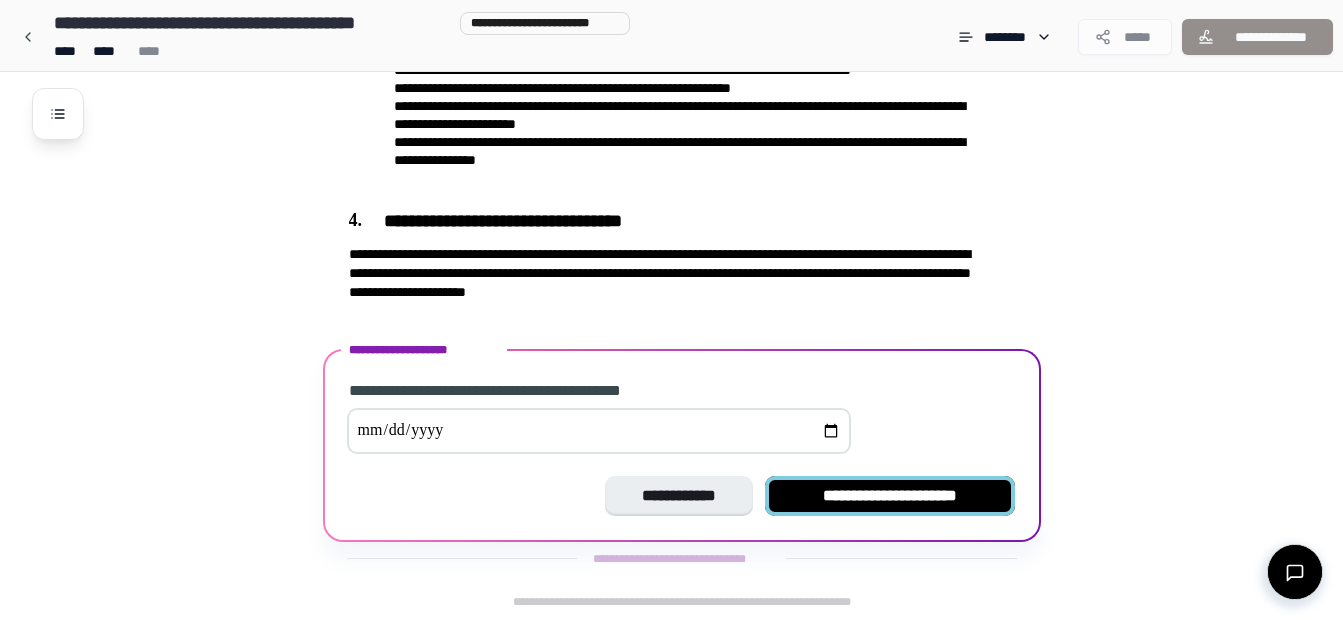 click on "**********" at bounding box center (890, 496) 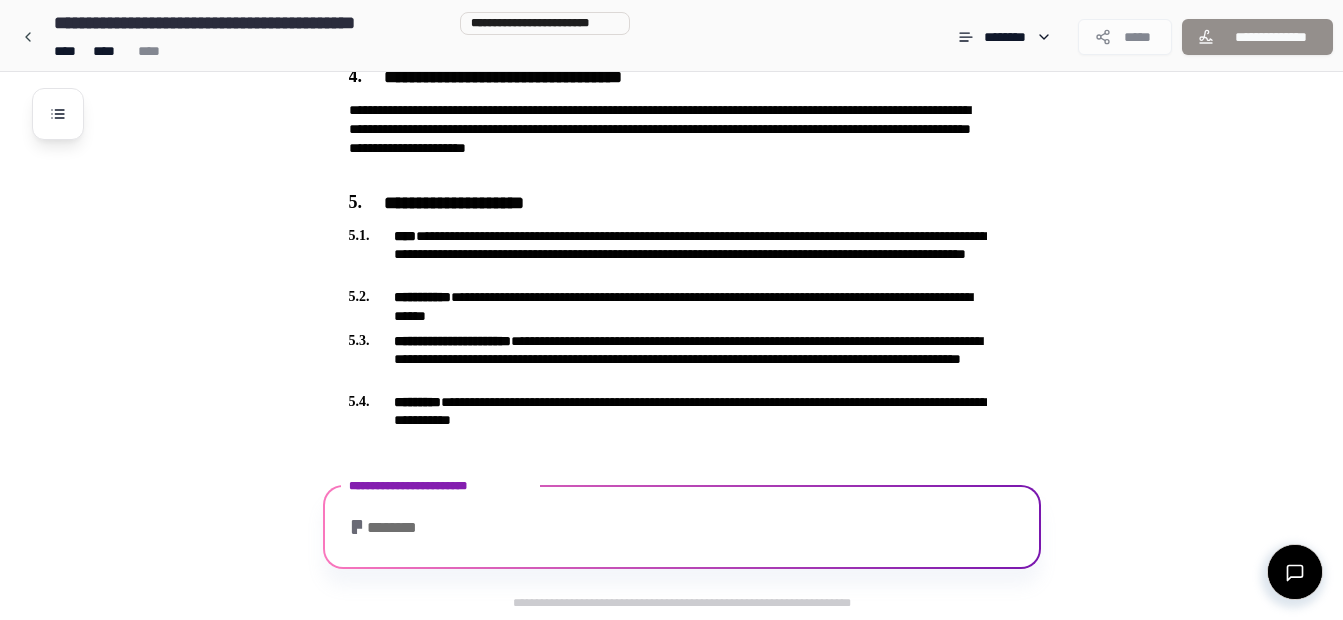 scroll, scrollTop: 1246, scrollLeft: 0, axis: vertical 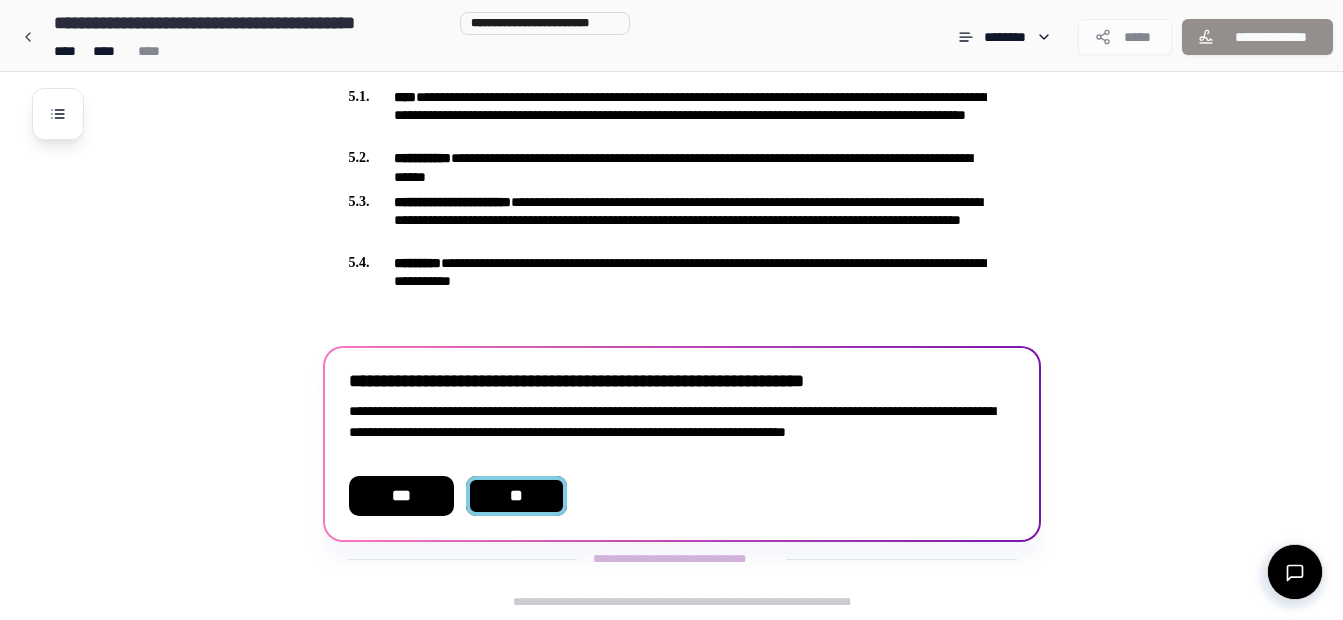 click on "**" at bounding box center (517, 496) 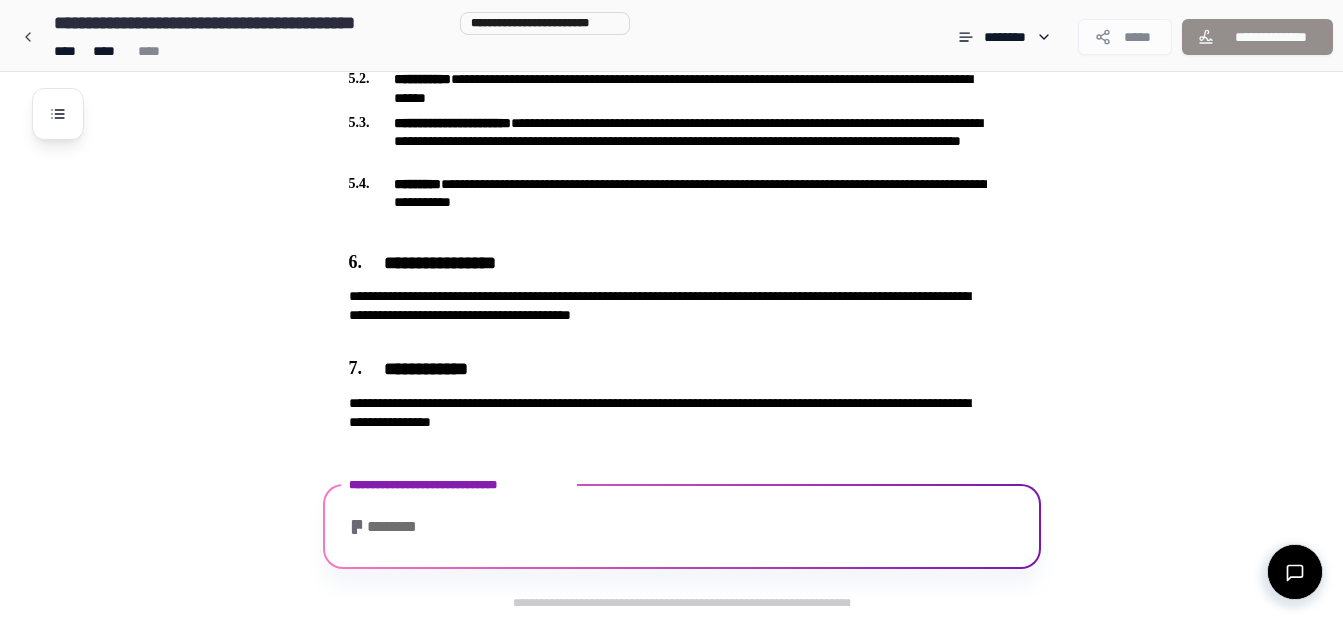 scroll, scrollTop: 1487, scrollLeft: 0, axis: vertical 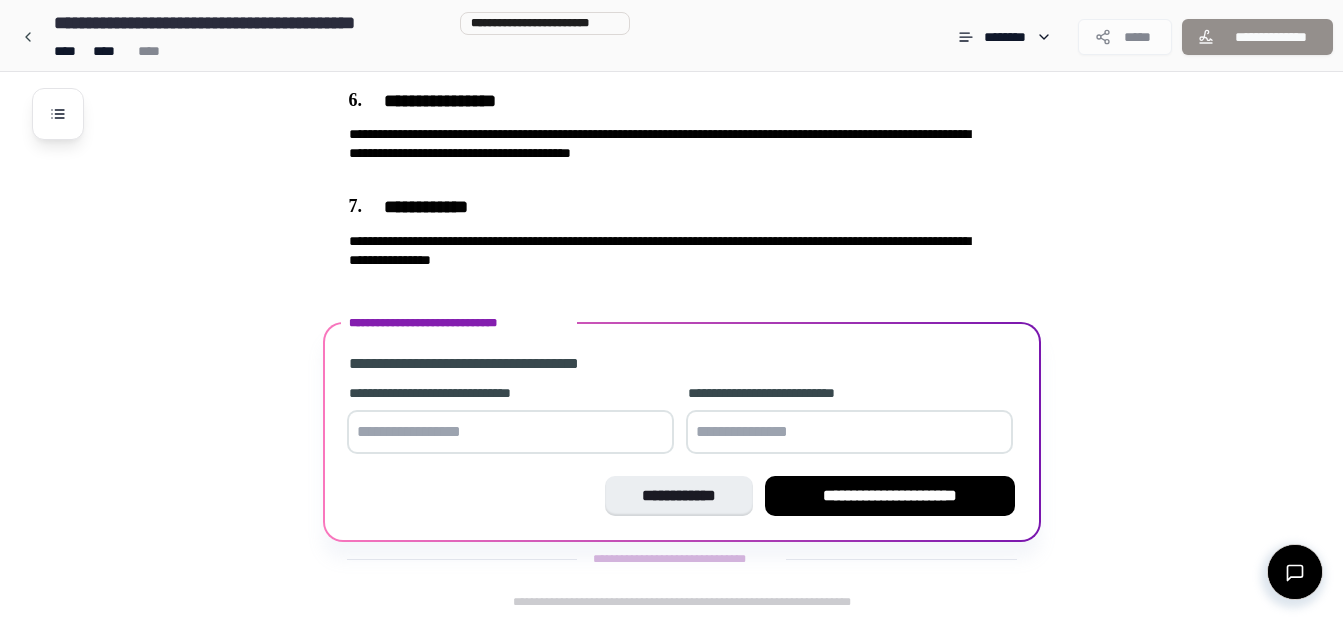 click at bounding box center [510, 432] 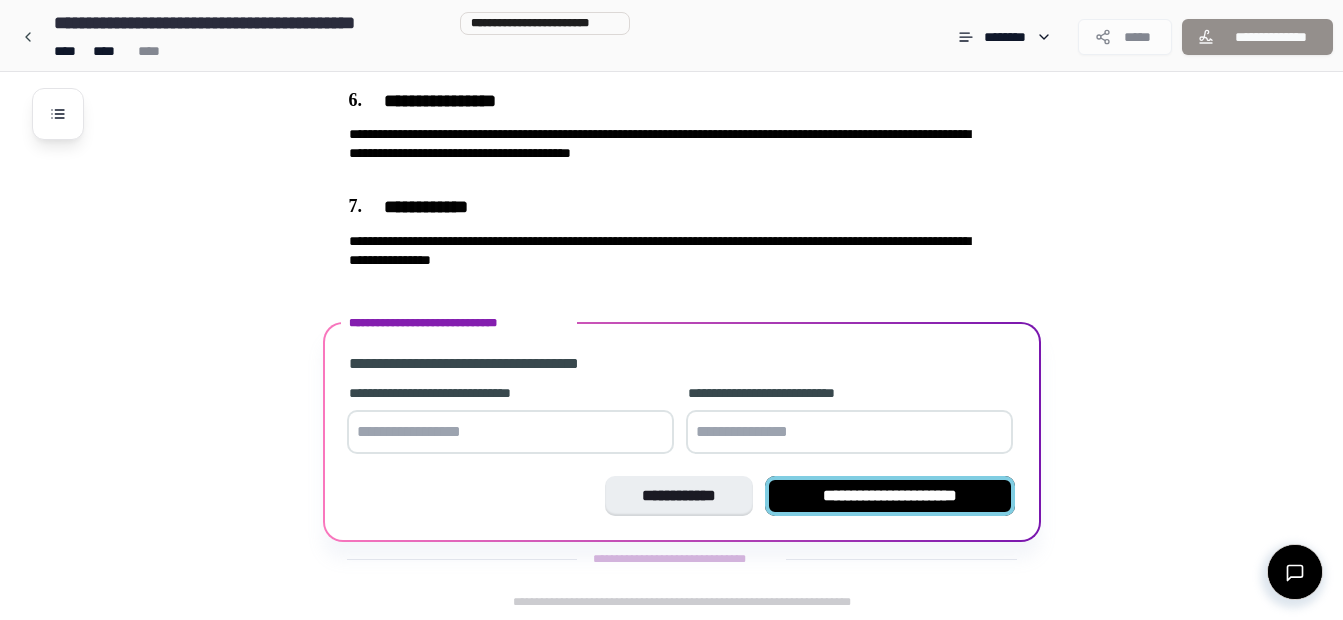 click on "**********" at bounding box center [890, 496] 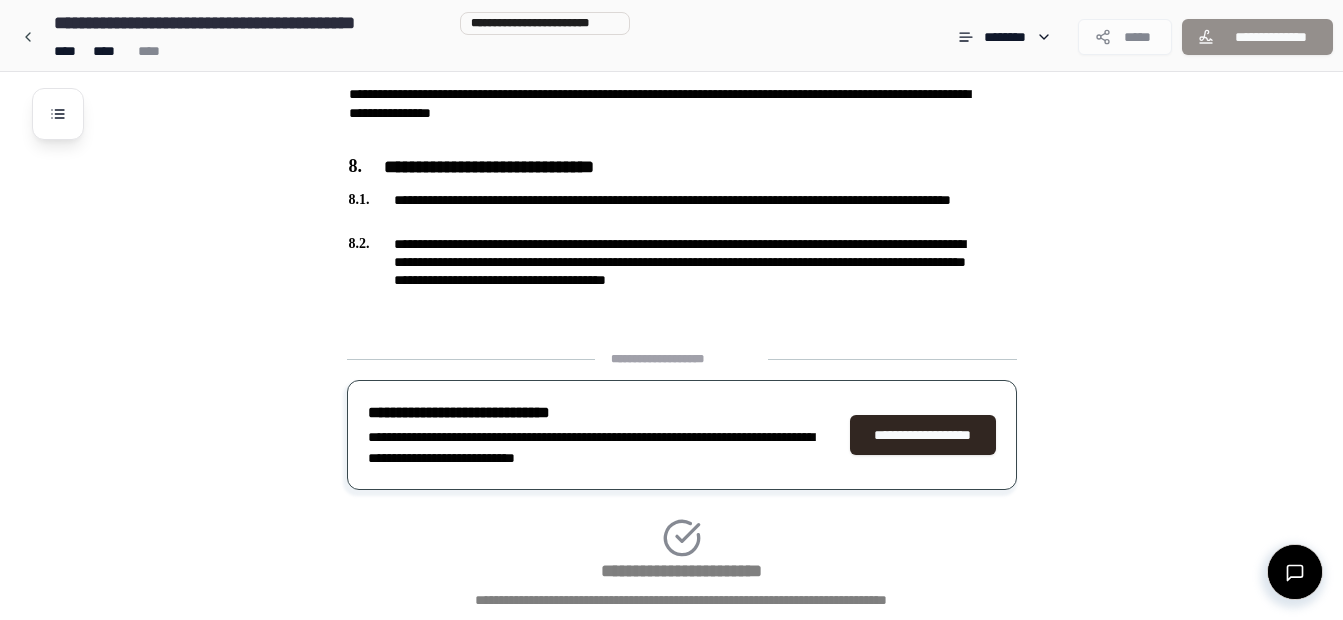 scroll, scrollTop: 1768, scrollLeft: 0, axis: vertical 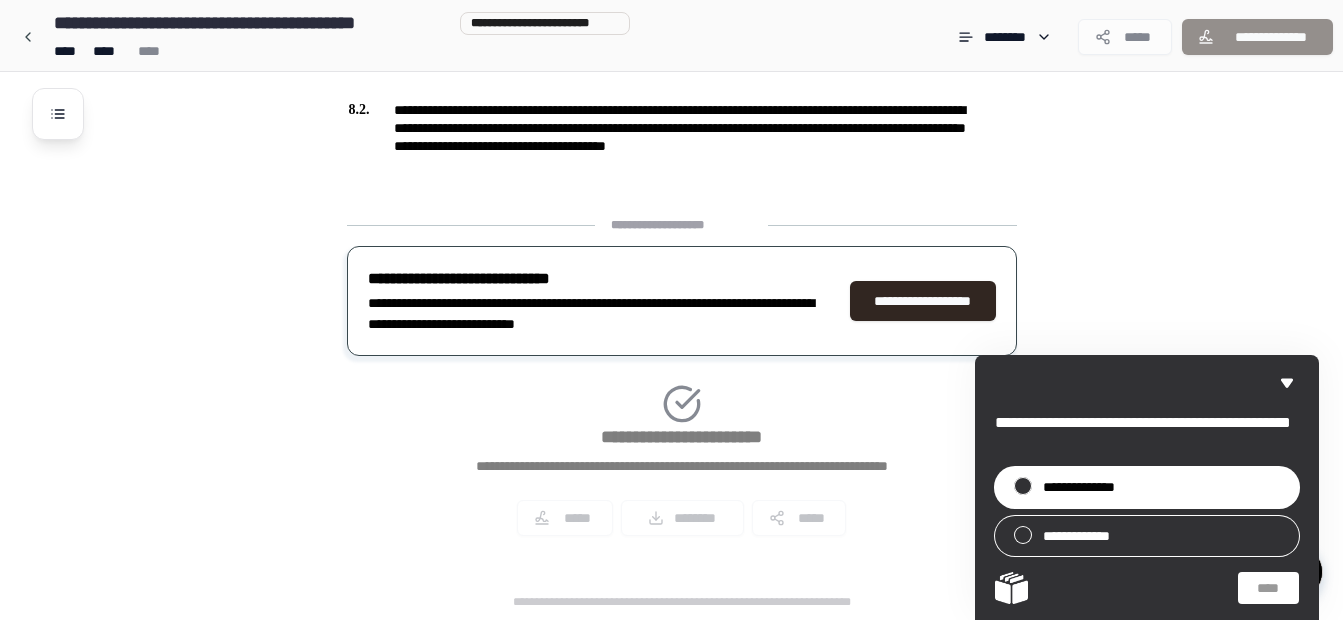 click on "**********" at bounding box center (1088, 487) 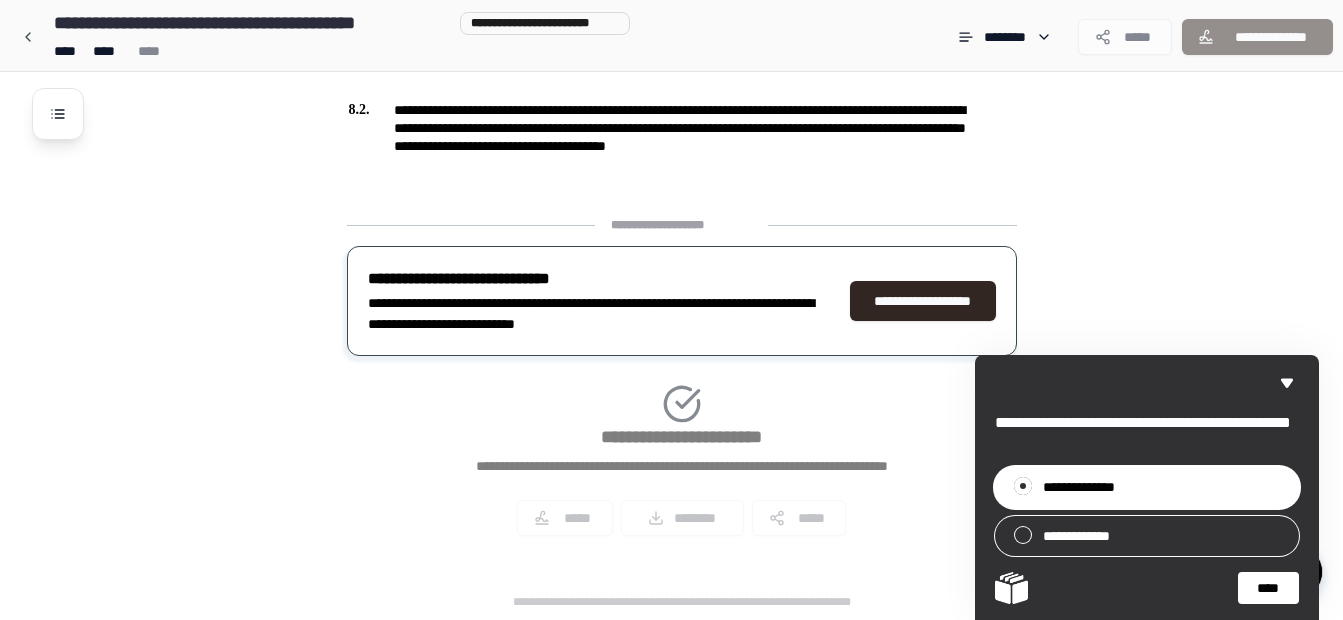 click on "****" at bounding box center [1268, 588] 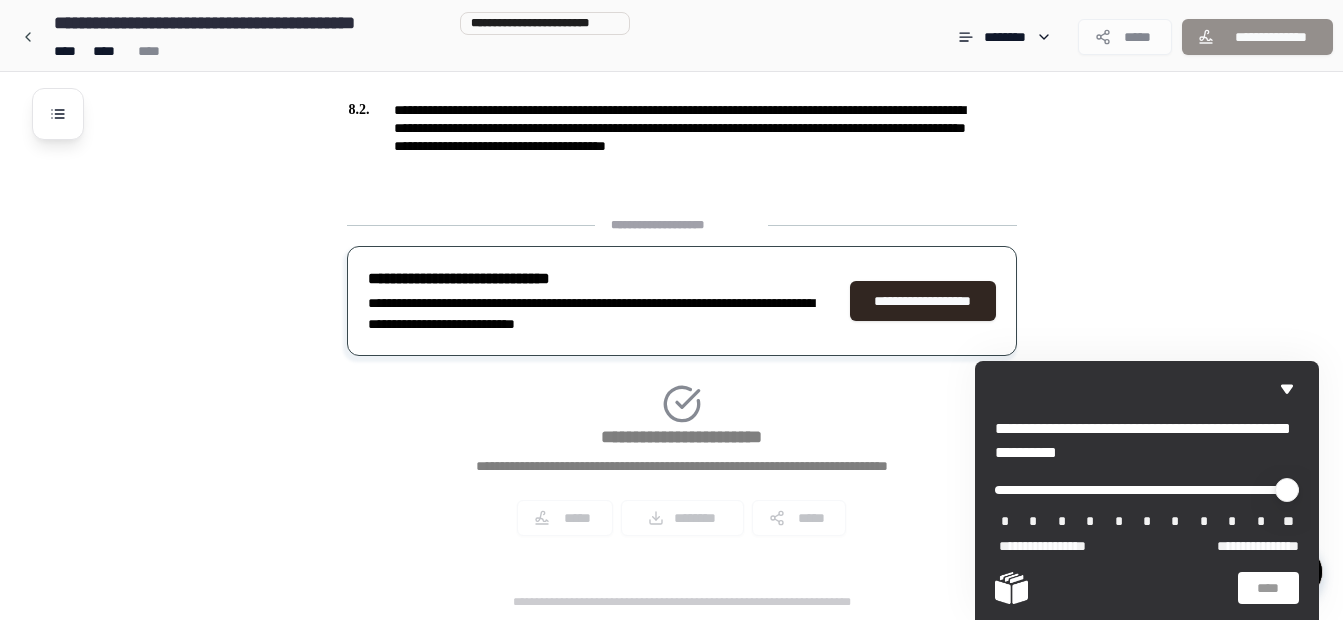 click on "**********" at bounding box center [1147, 514] 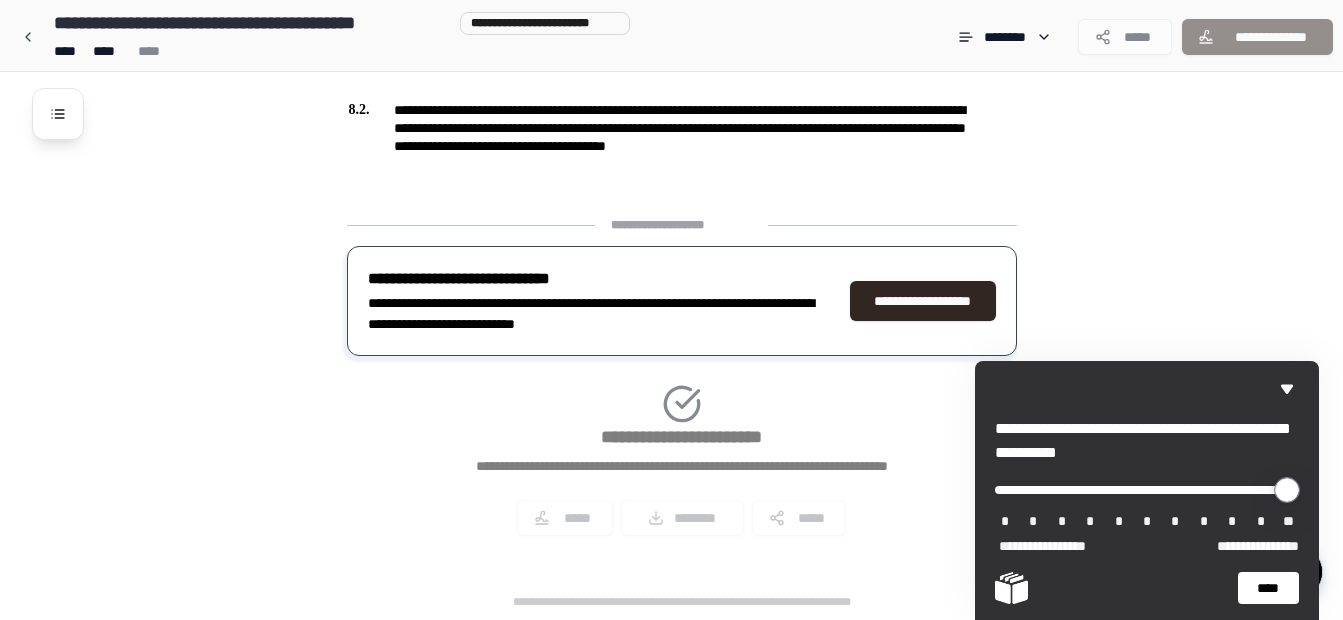 drag, startPoint x: 1010, startPoint y: 489, endPoint x: 1252, endPoint y: 490, distance: 242.00206 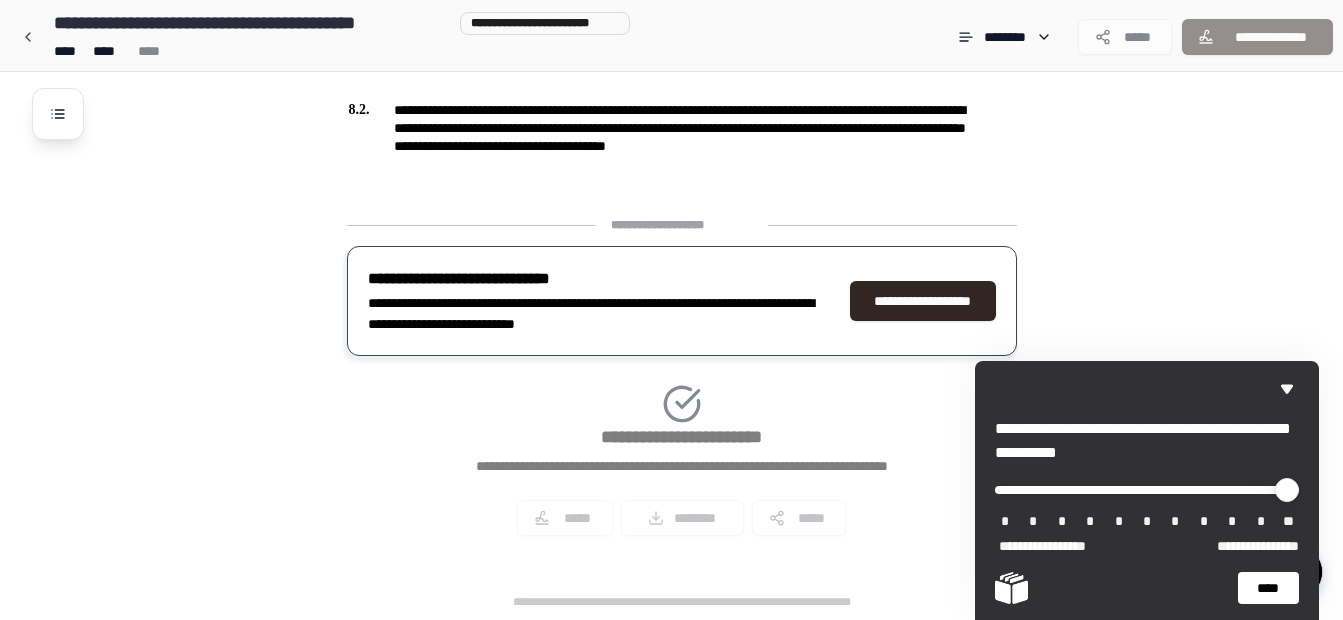 click on "****" at bounding box center (1268, 588) 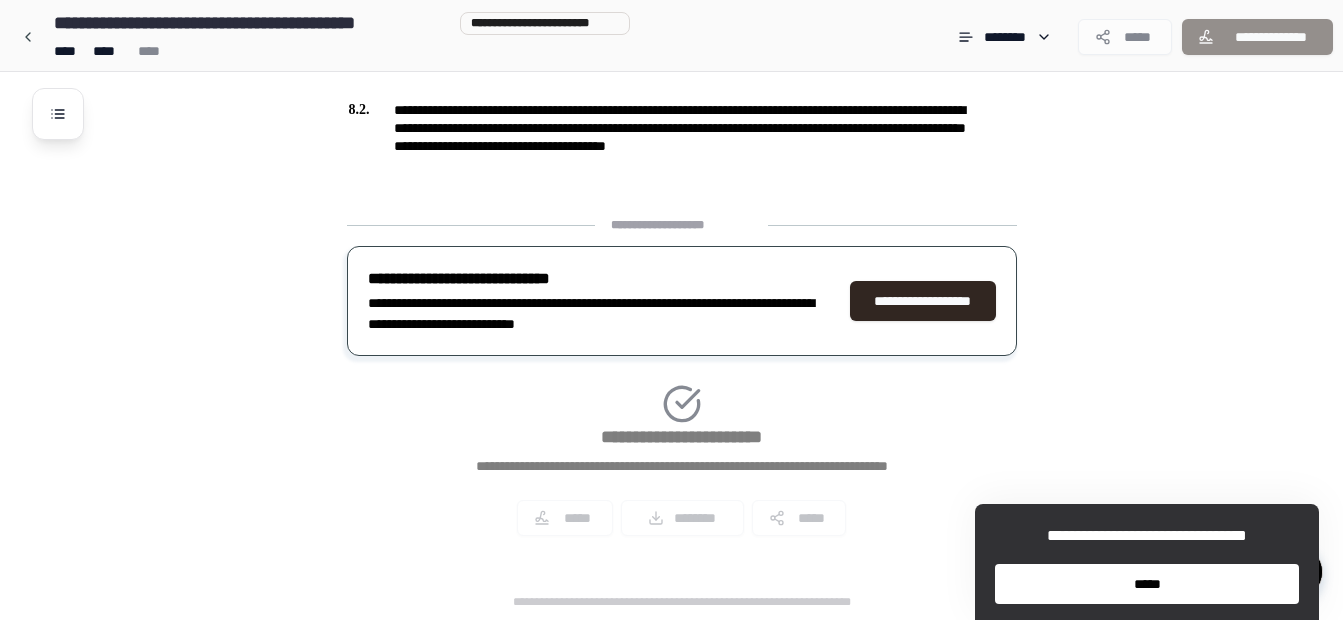 click on "*****" at bounding box center [1147, 584] 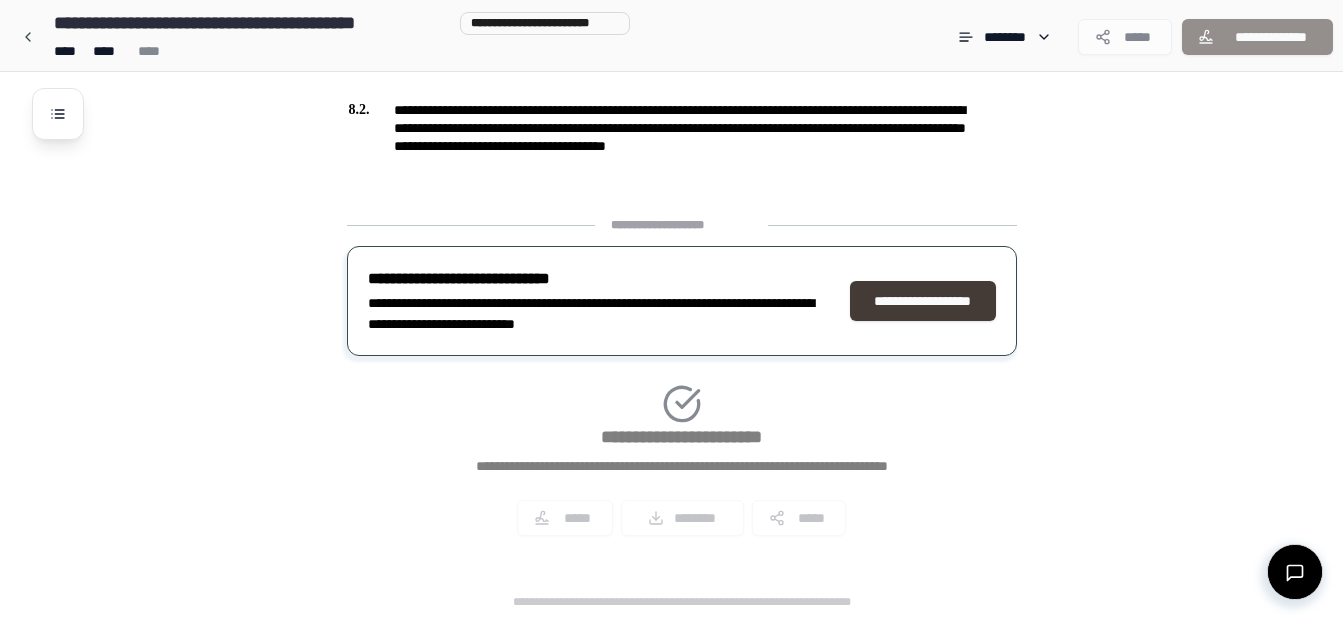 click on "**********" at bounding box center [923, 301] 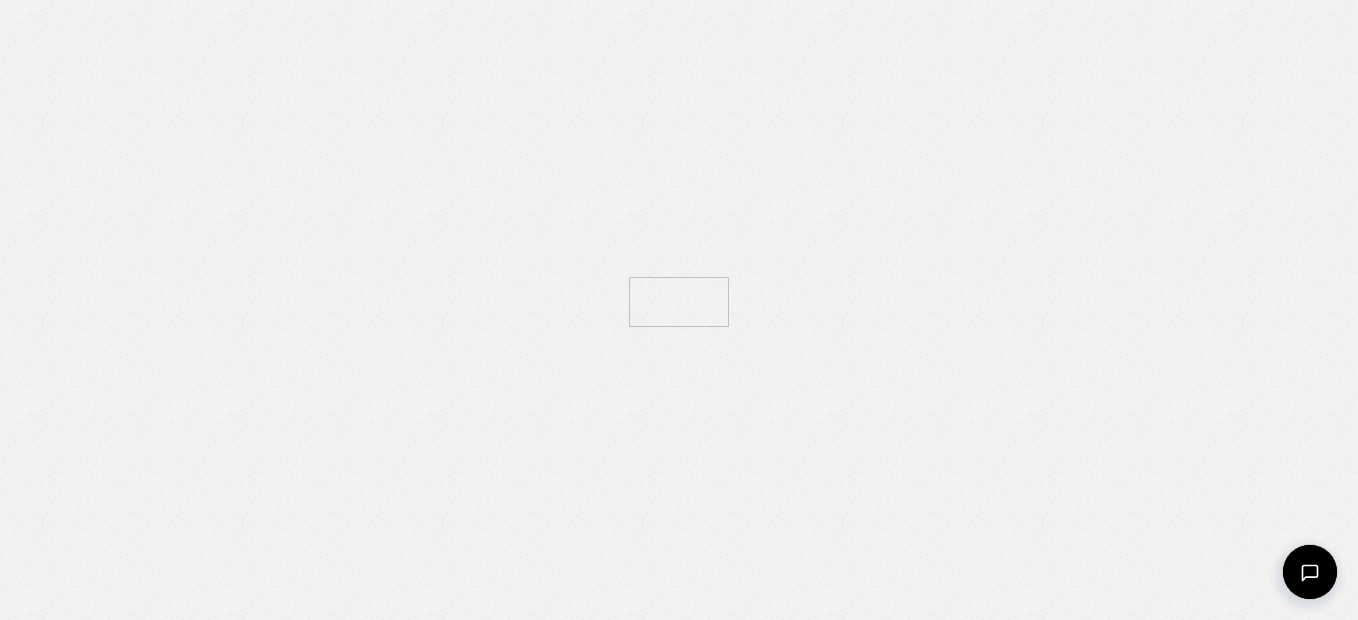 scroll, scrollTop: 0, scrollLeft: 0, axis: both 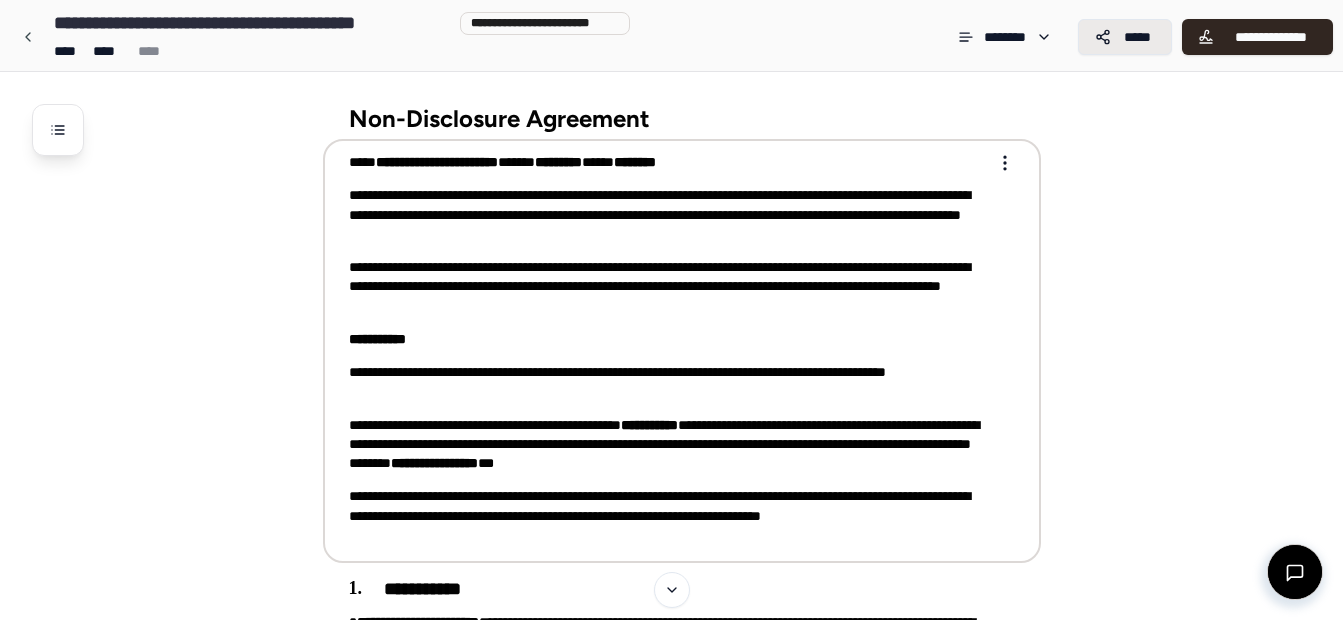 click on "*****" at bounding box center (1137, 37) 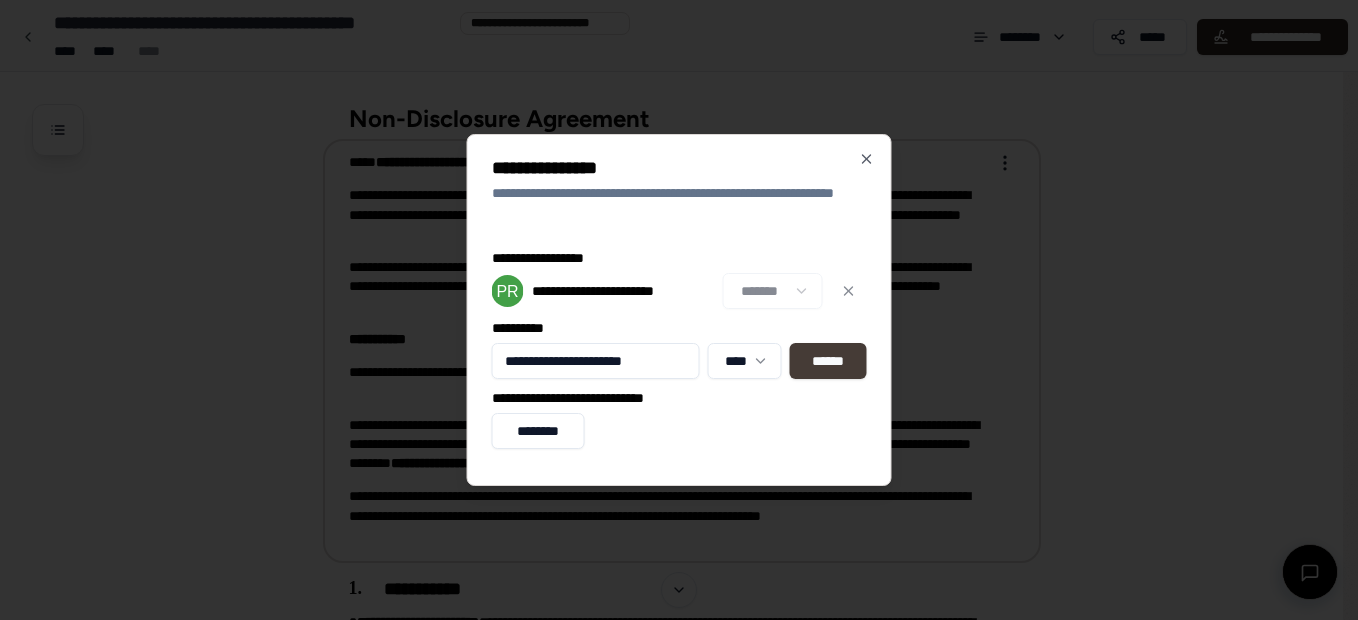 type on "**********" 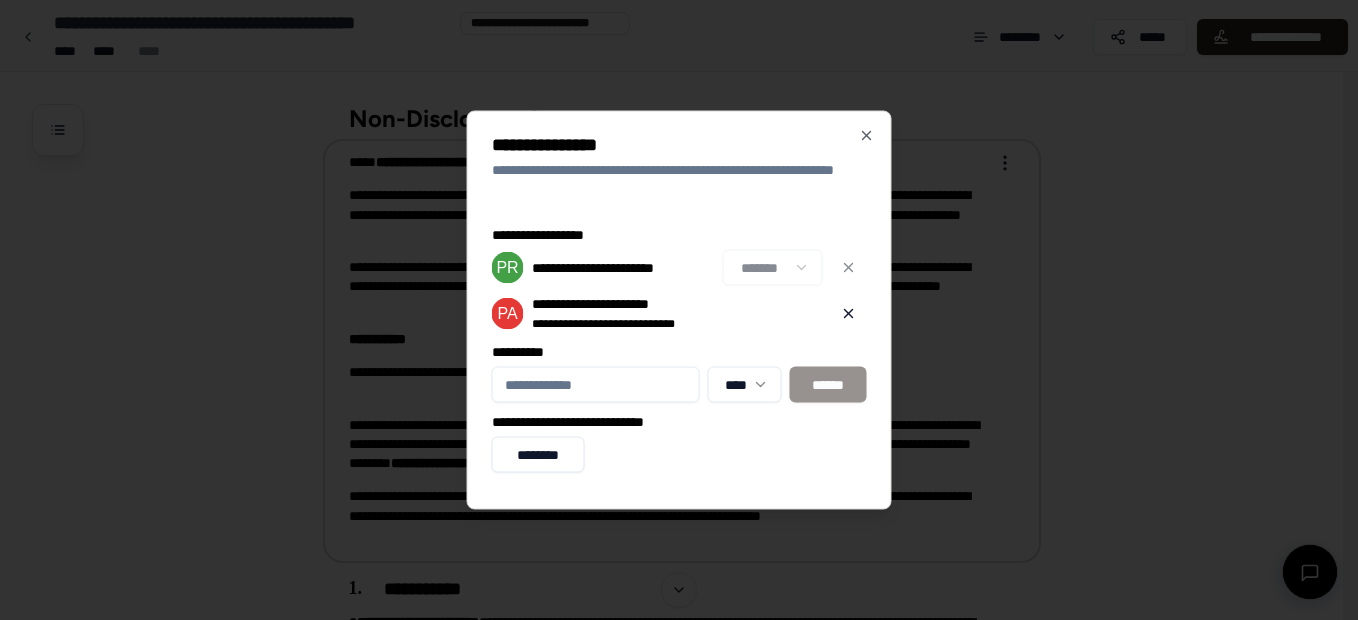 click on "**** ******" at bounding box center (679, 385) 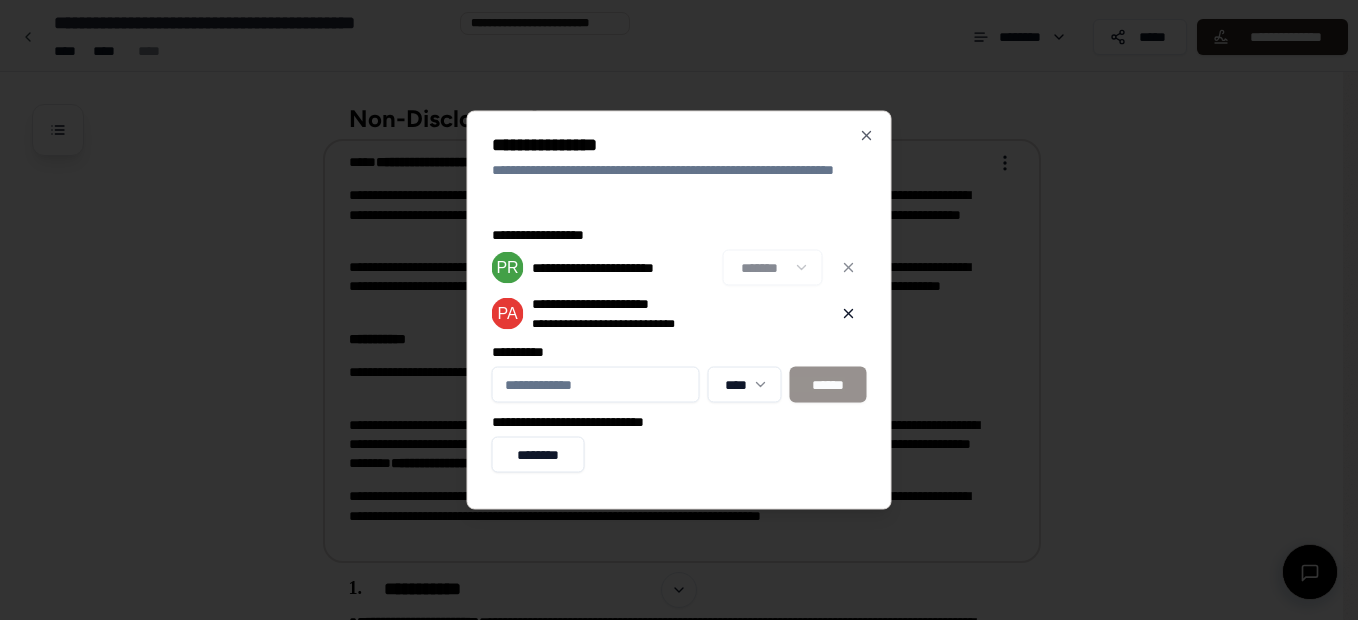 click on "**********" at bounding box center (596, 385) 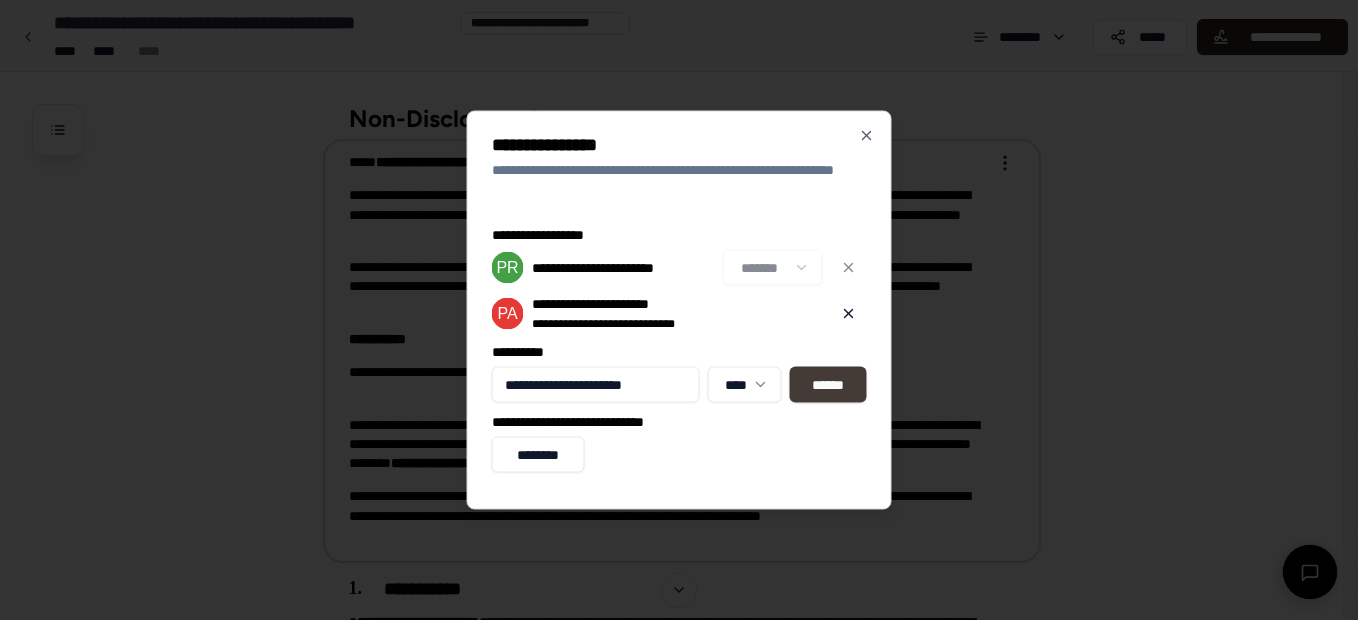 type on "**********" 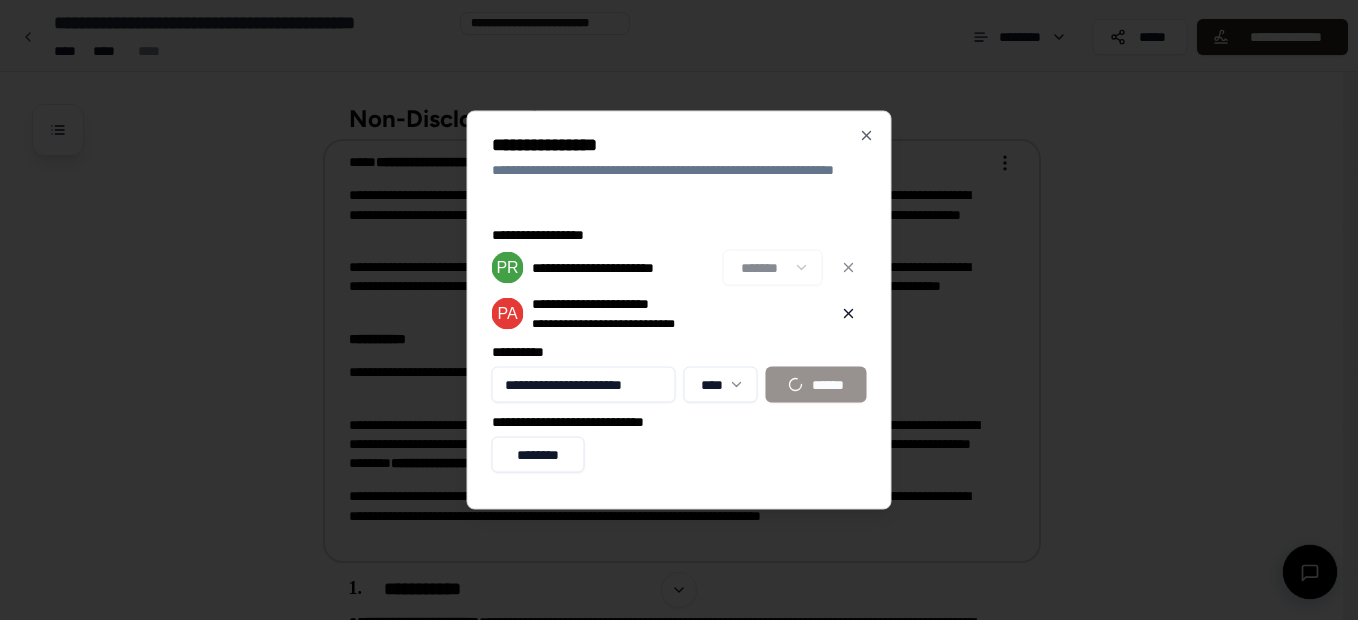 type 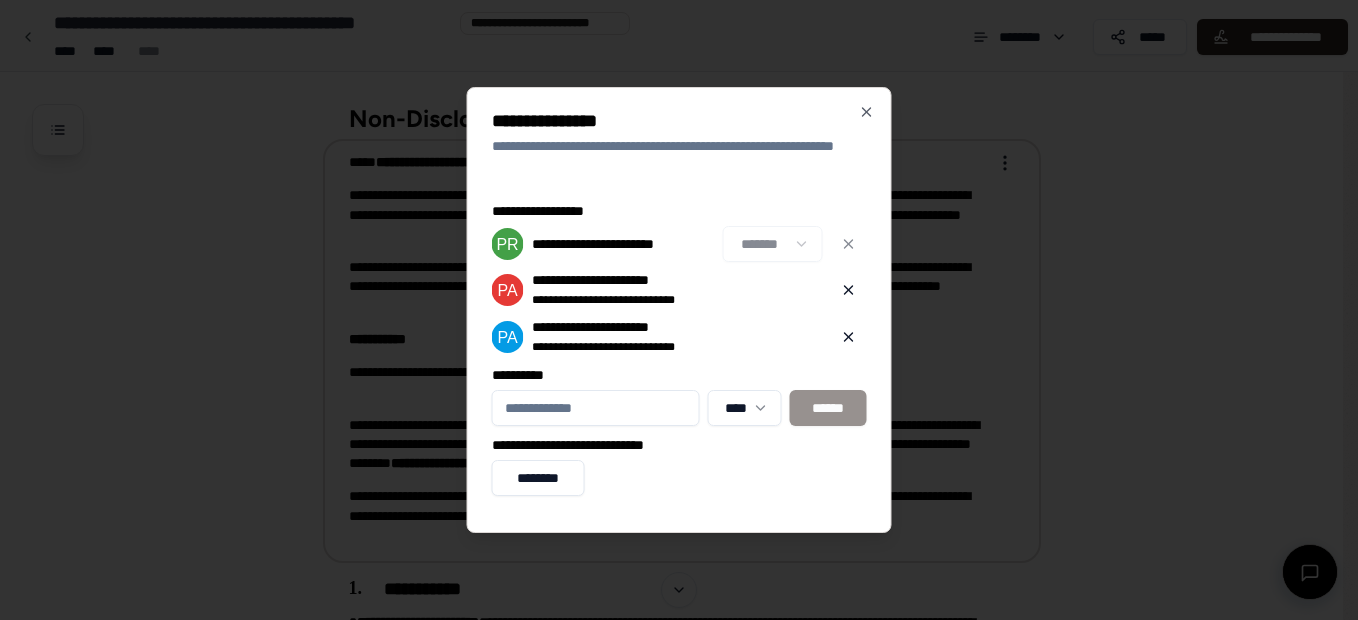 click on "**** ******" at bounding box center [679, 408] 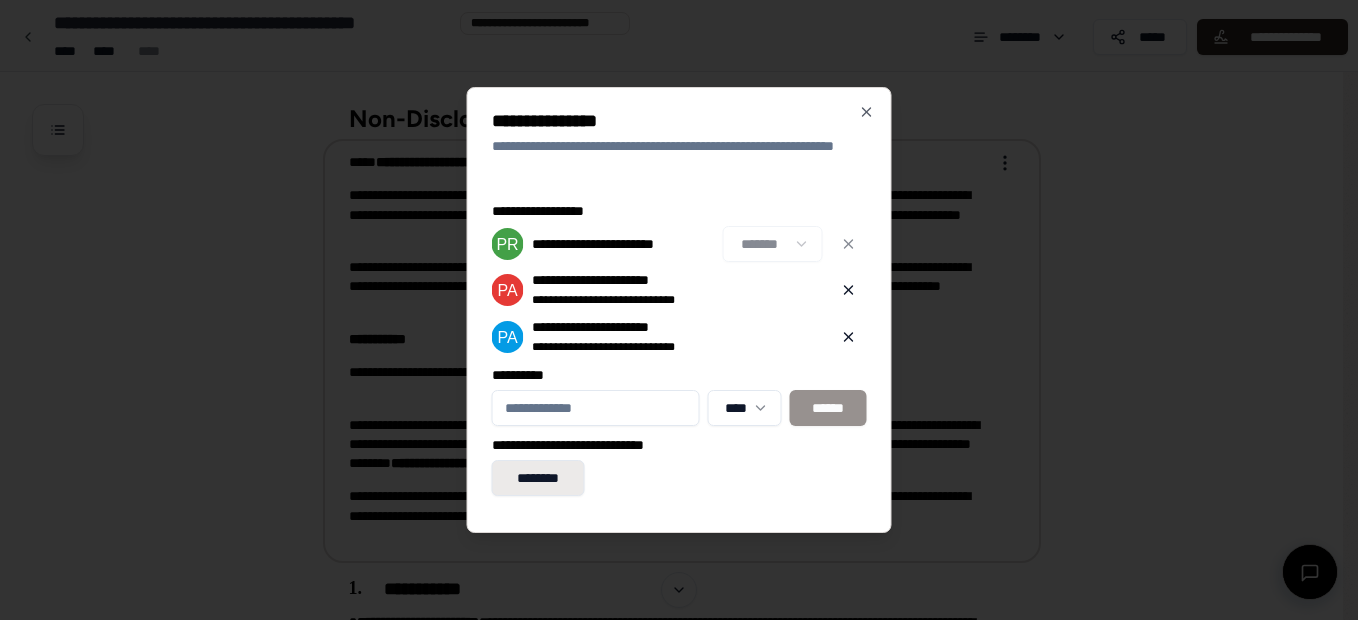 click on "********" at bounding box center [538, 478] 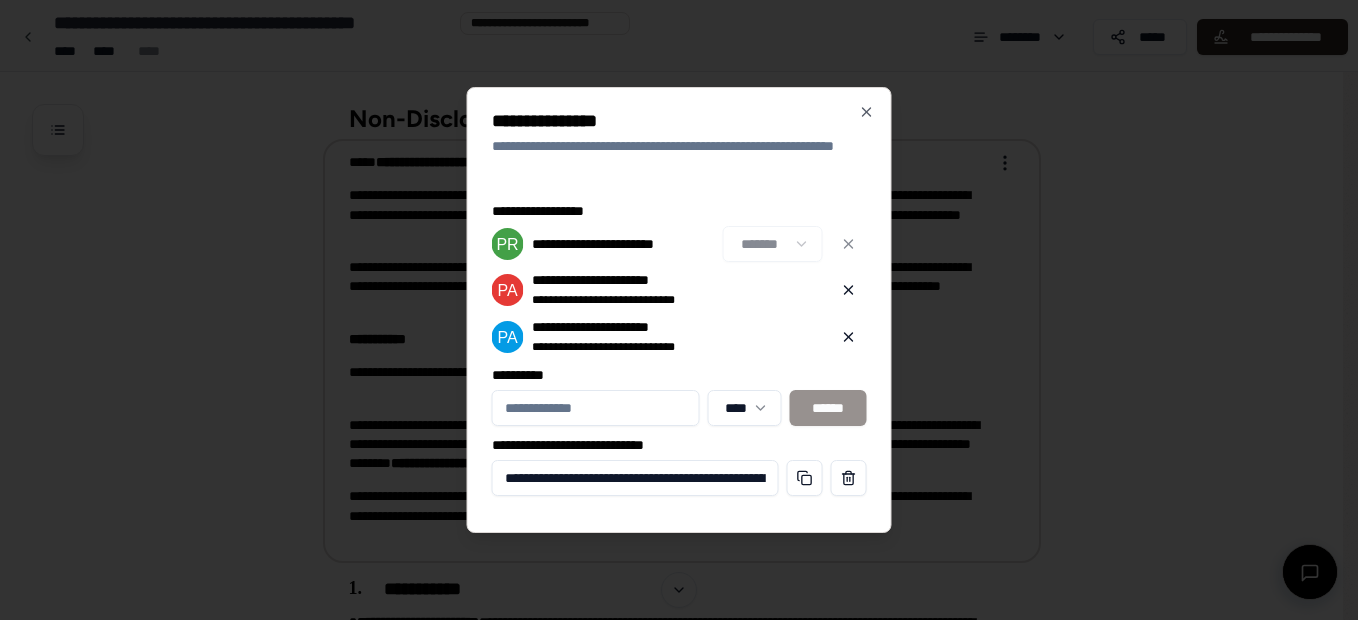click on "**** ******" at bounding box center [679, 408] 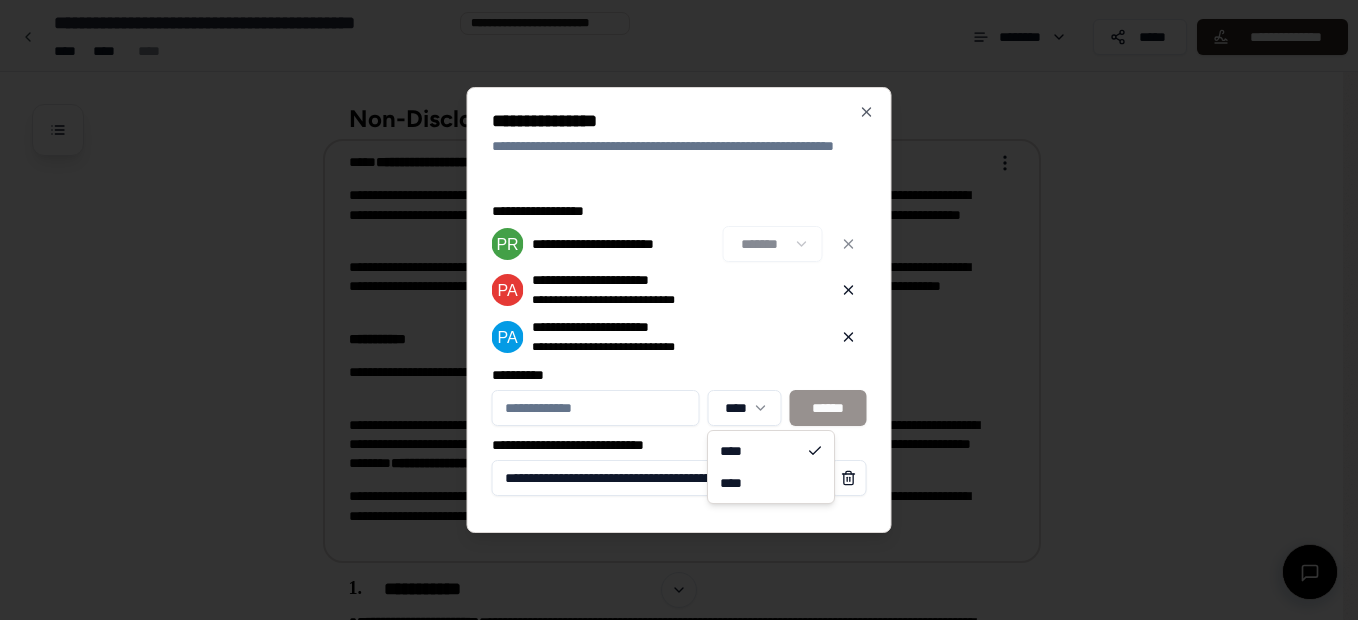 click on "Non-Disclosure Agreement [COMPANY] [ADDRESS] [CITY] [STATE] [ZIP] [PHONE] [EMAIL] [DATE] [SIGNATURE] [TITLE]" at bounding box center [671, 1127] 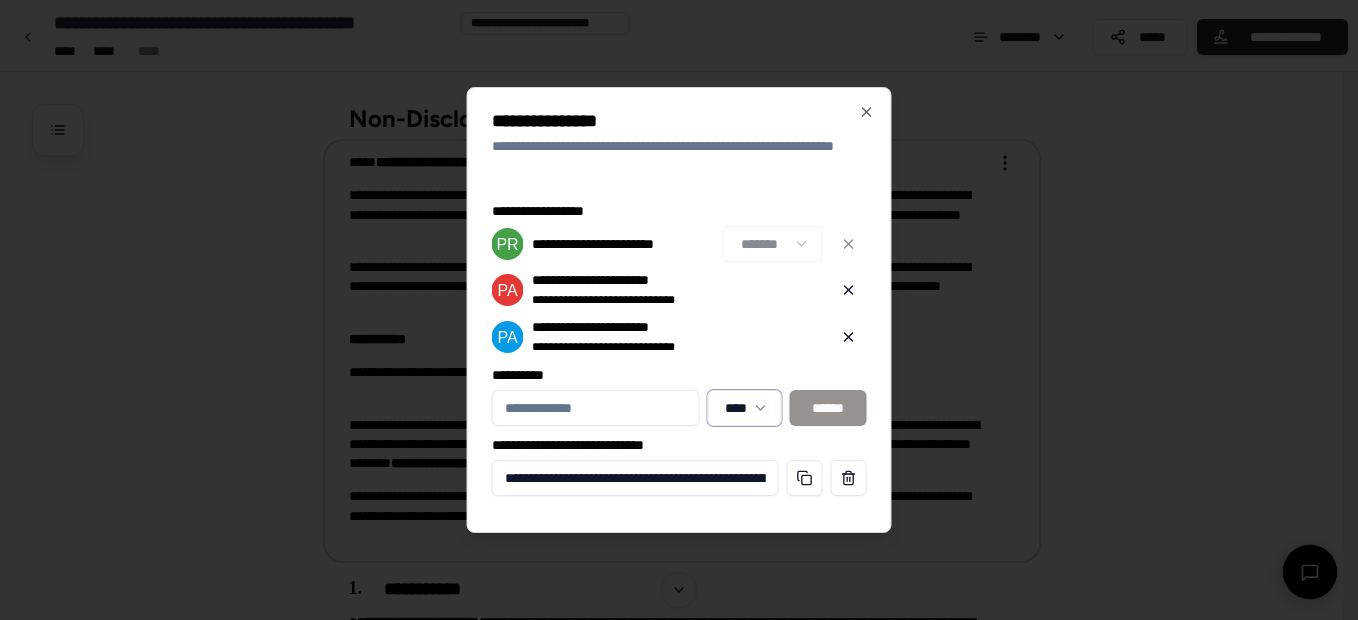 click at bounding box center (679, 310) 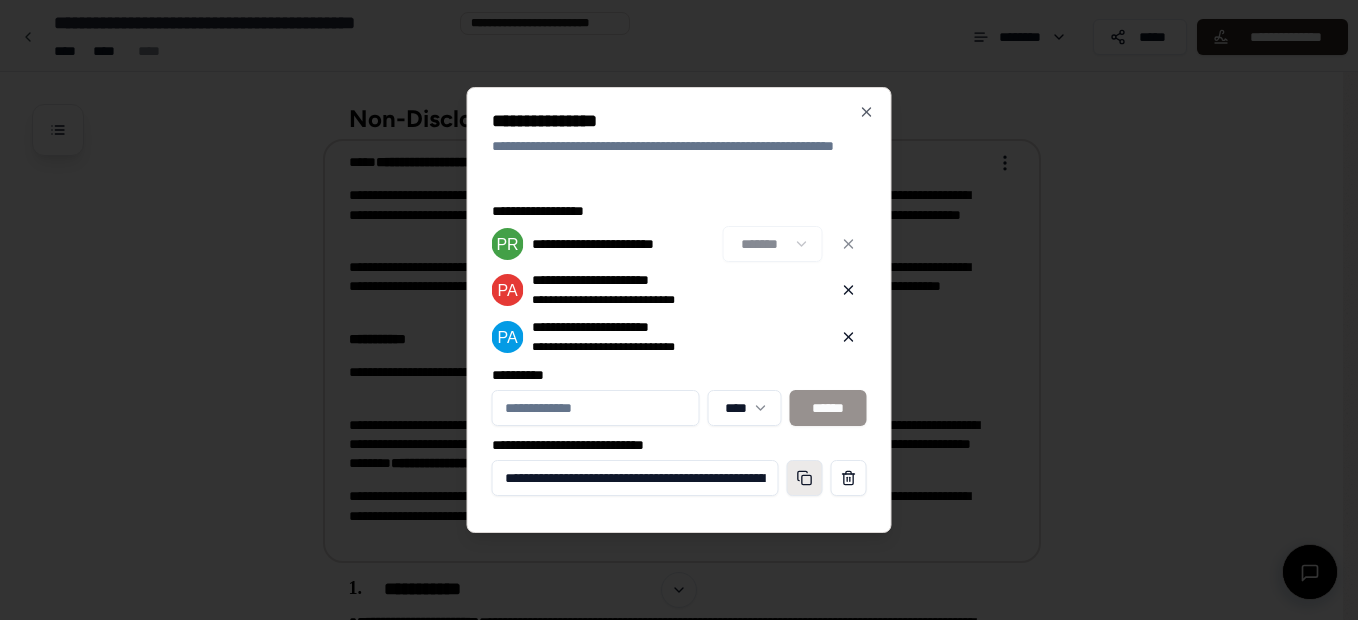 click at bounding box center [805, 478] 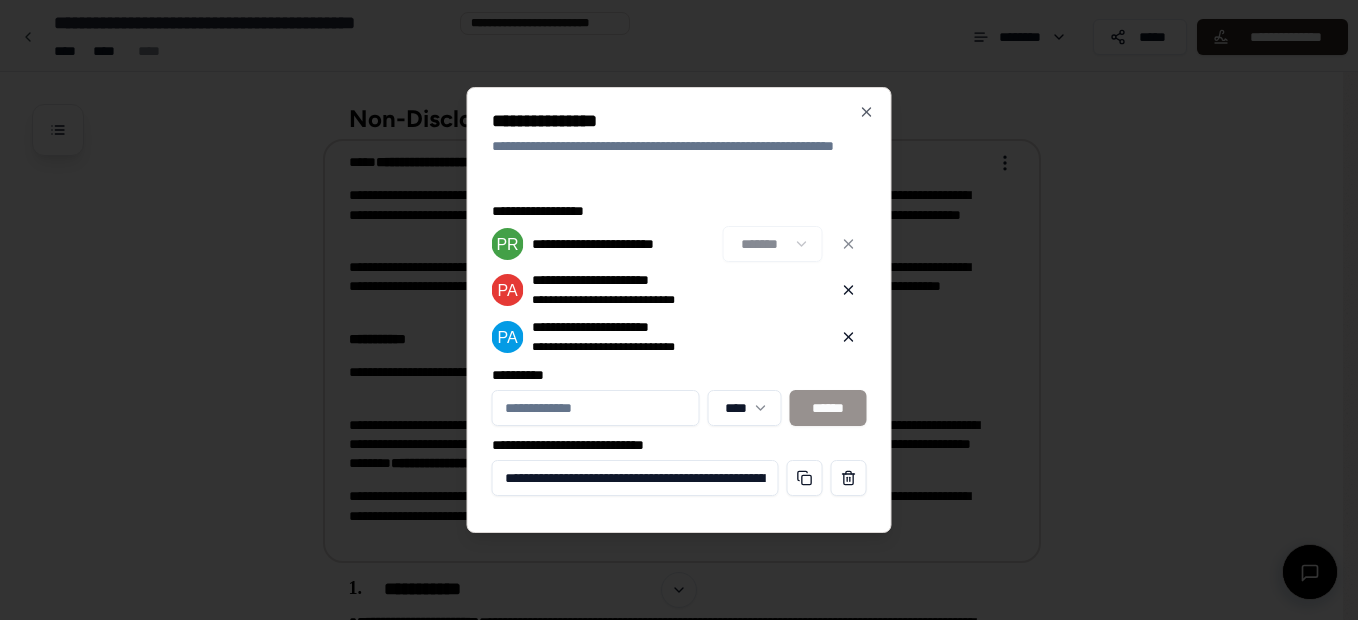 click on "**** ******" at bounding box center [679, 408] 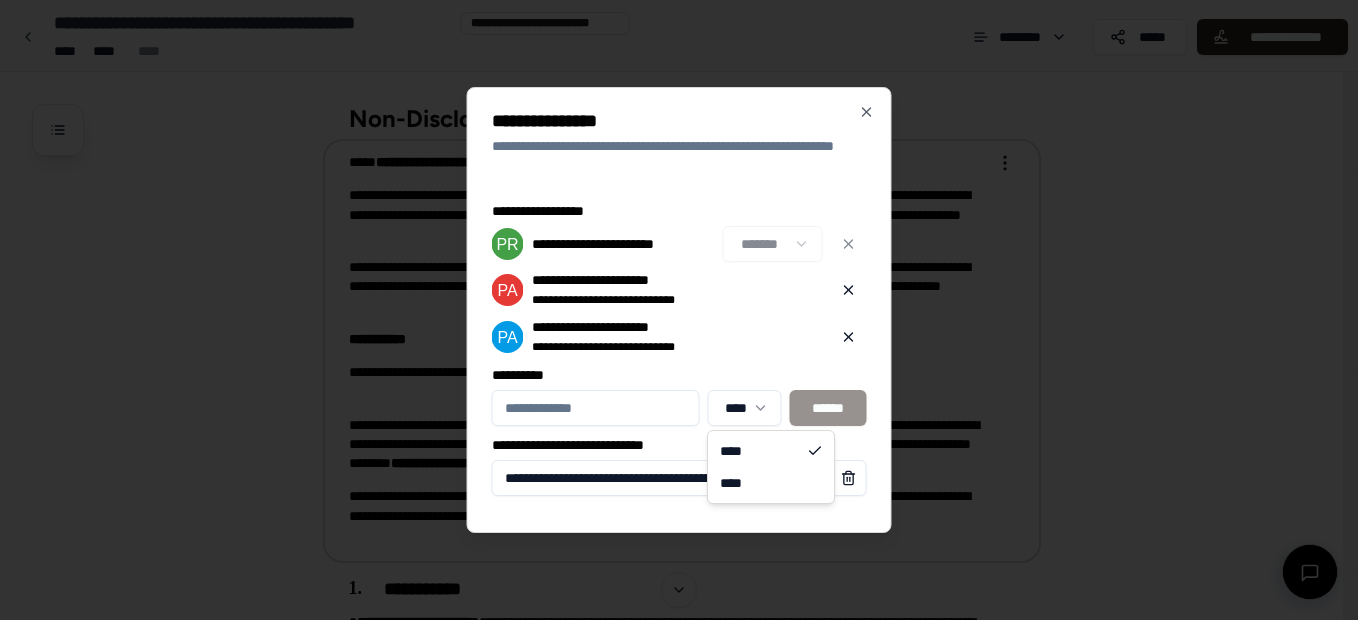 click on "Non-Disclosure Agreement [COMPANY] [ADDRESS] [CITY] [STATE] [ZIP] [PHONE] [EMAIL] [DATE] [SIGNATURE] [TITLE]" at bounding box center (671, 1127) 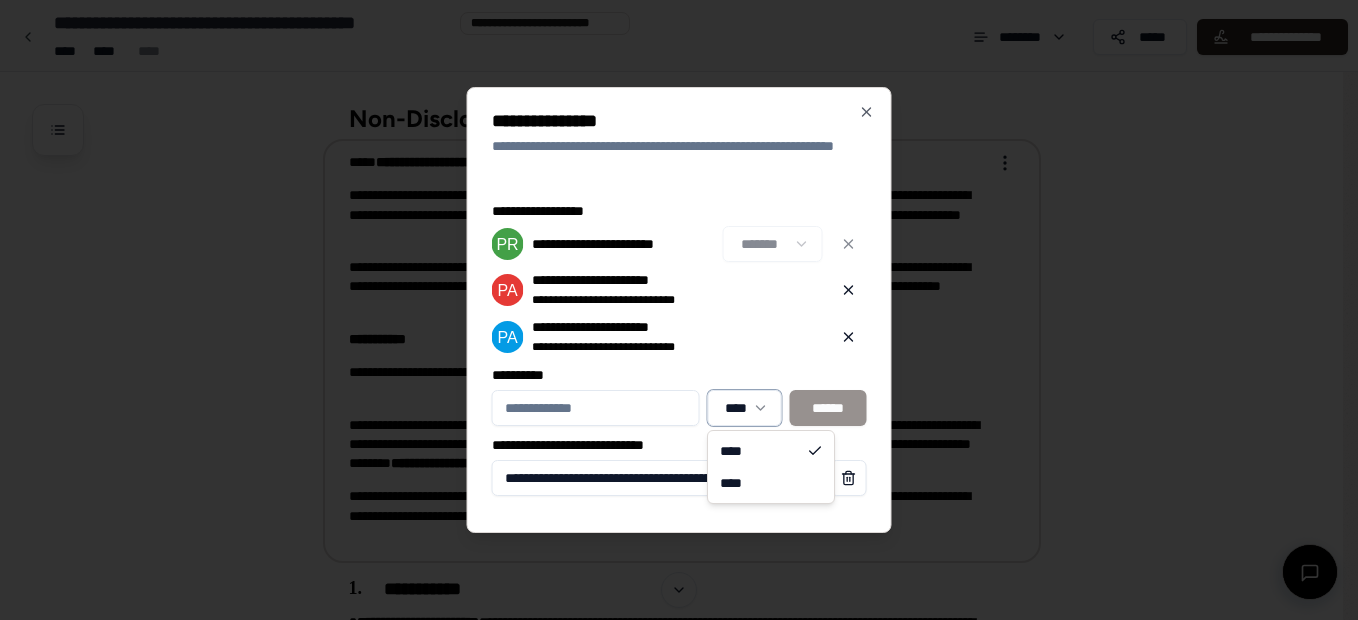 click at bounding box center (679, 310) 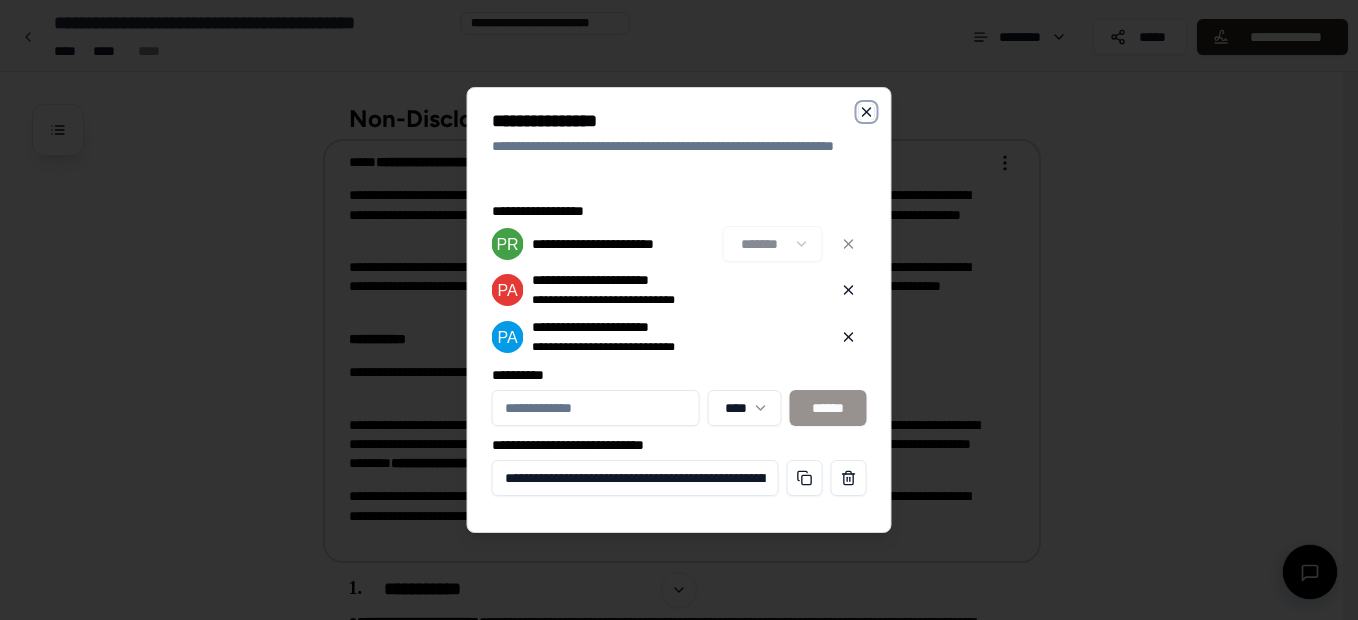 click 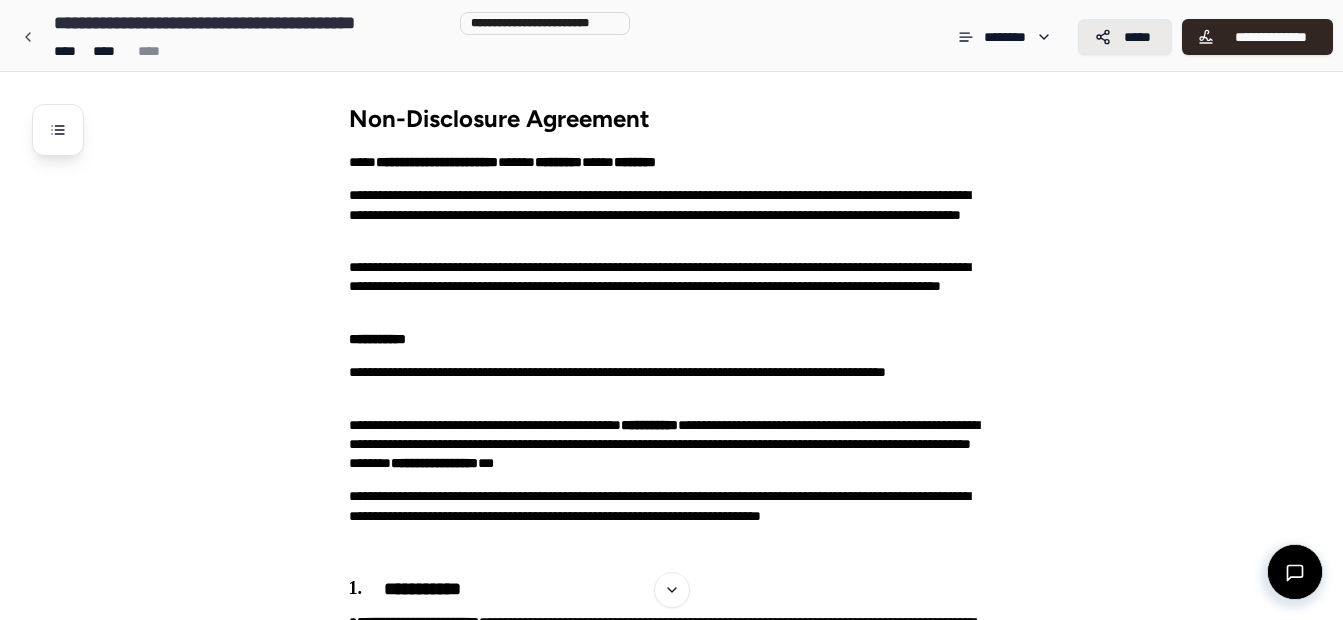 click on "*****" at bounding box center (1125, 37) 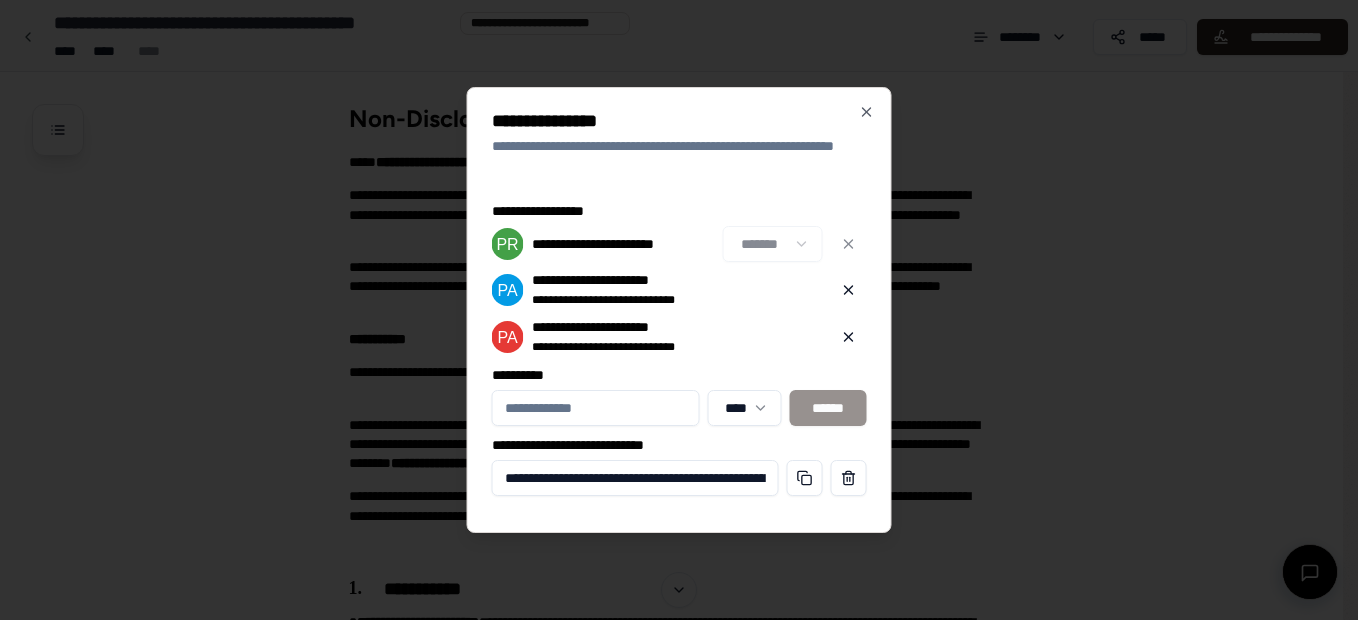 click on "**** ******" at bounding box center [679, 408] 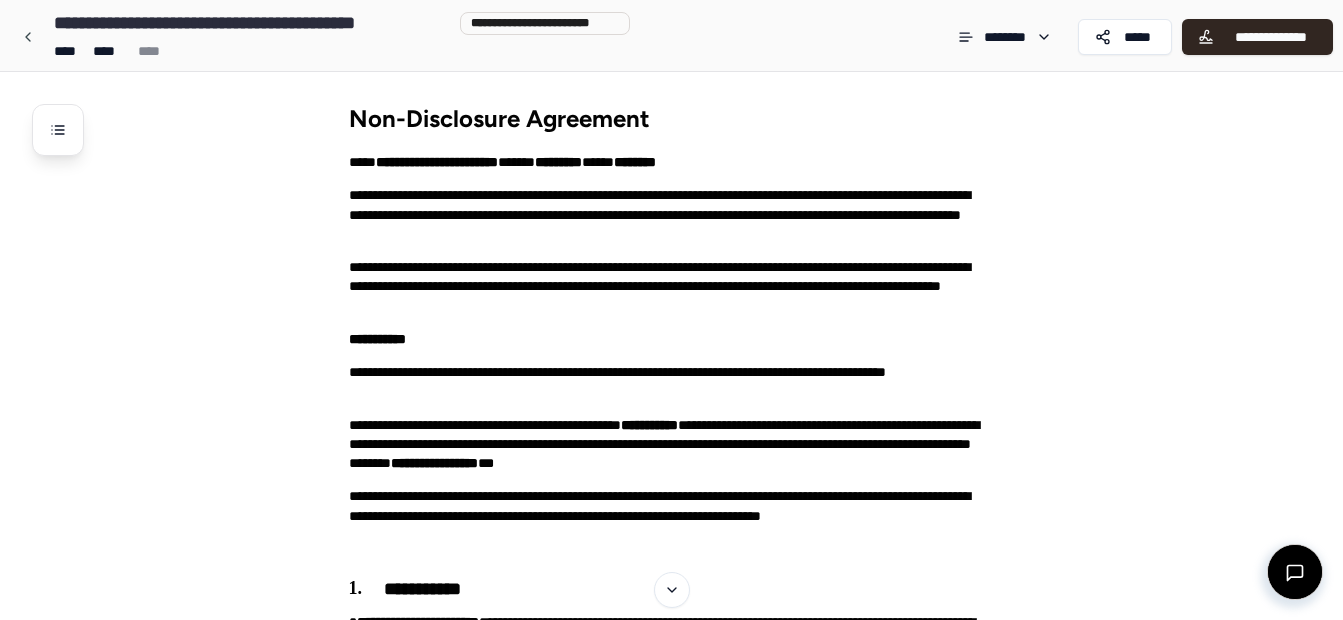 drag, startPoint x: 806, startPoint y: 481, endPoint x: 1216, endPoint y: 159, distance: 521.32904 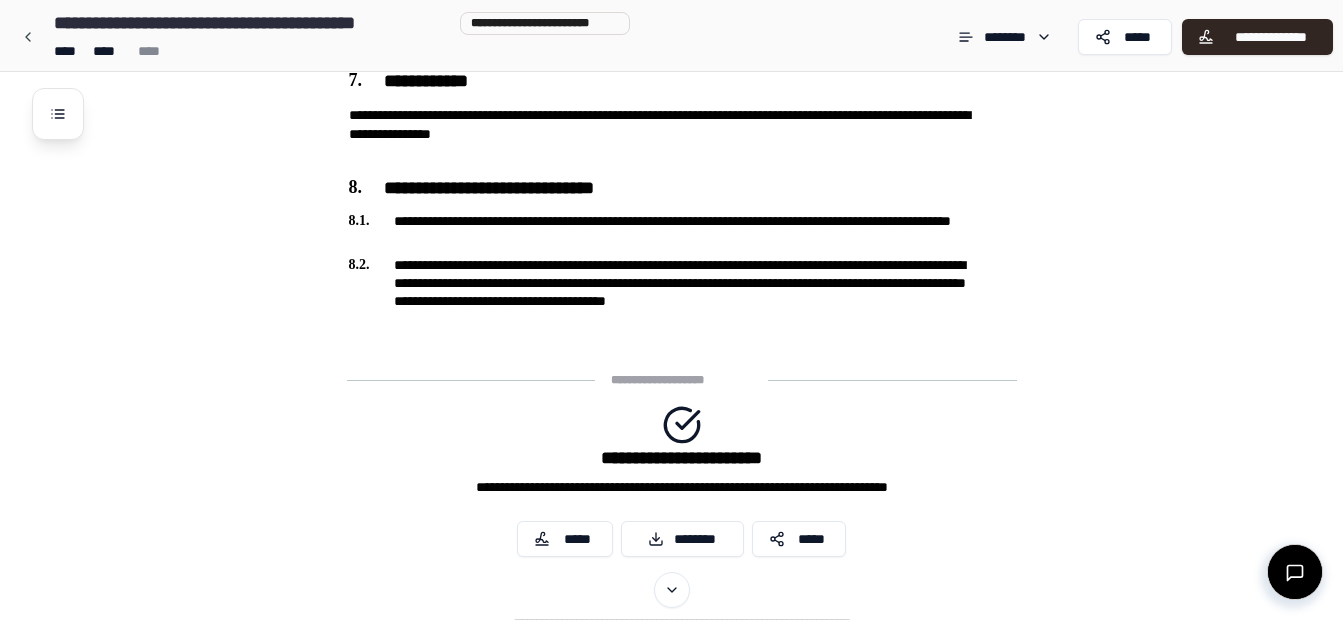 scroll, scrollTop: 1634, scrollLeft: 0, axis: vertical 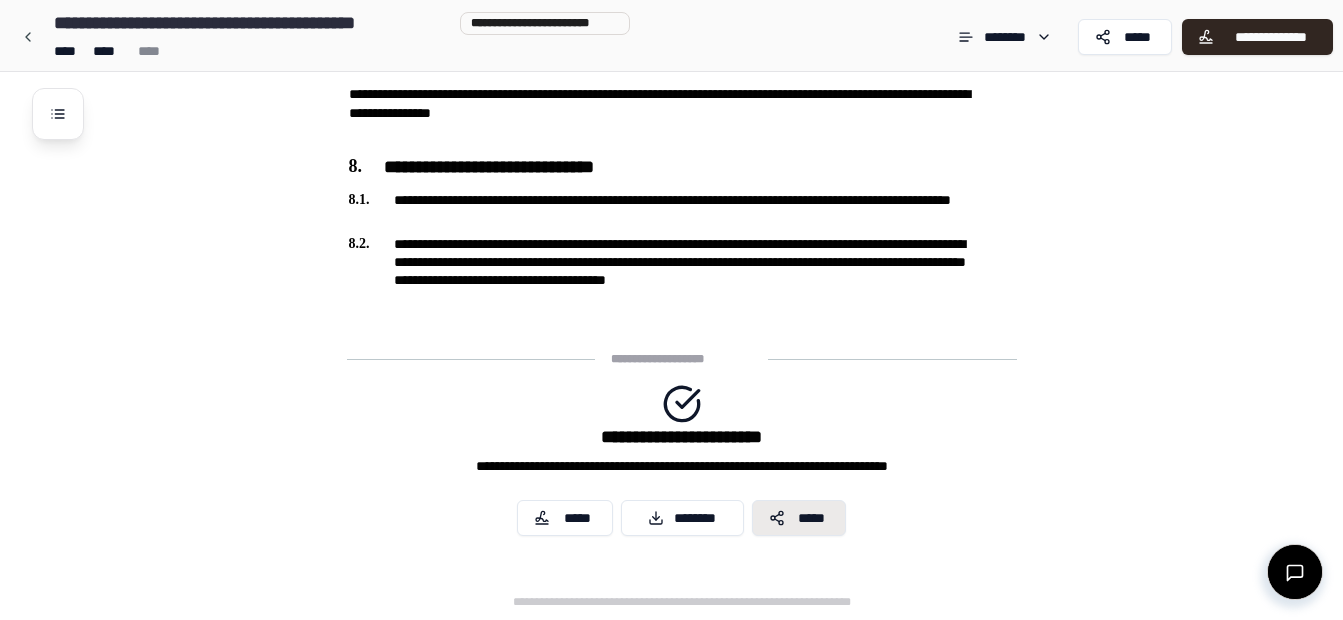 click on "*****" at bounding box center [799, 518] 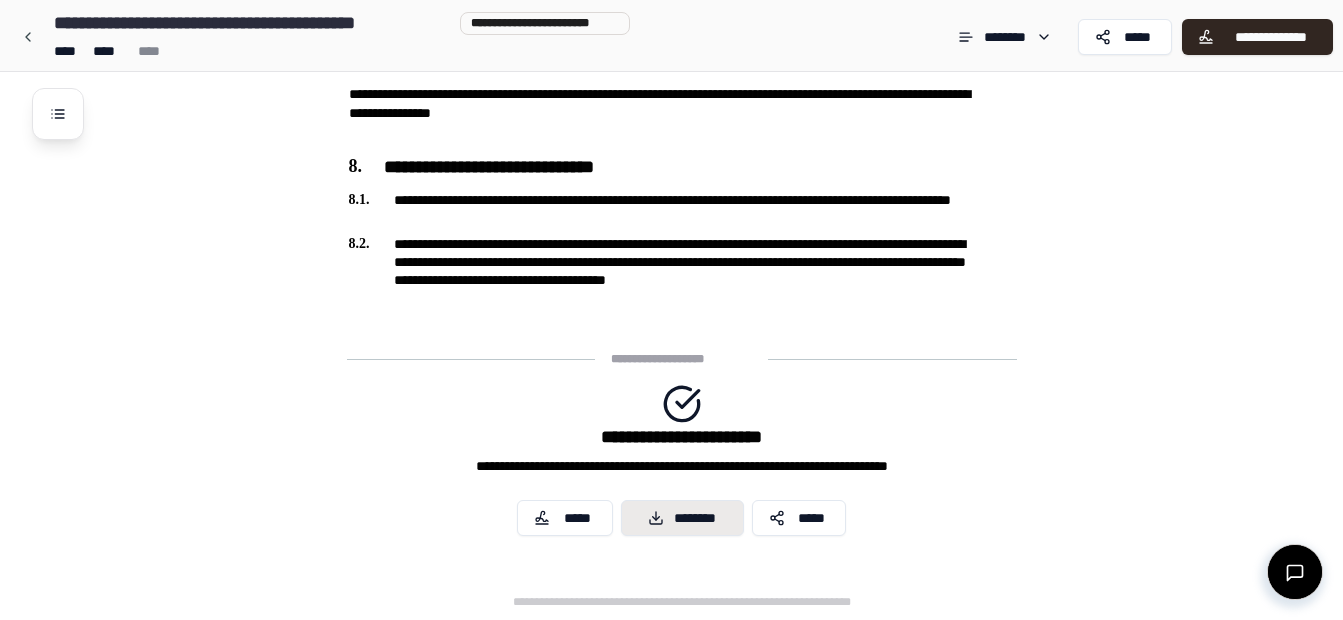 click on "********" at bounding box center [682, 518] 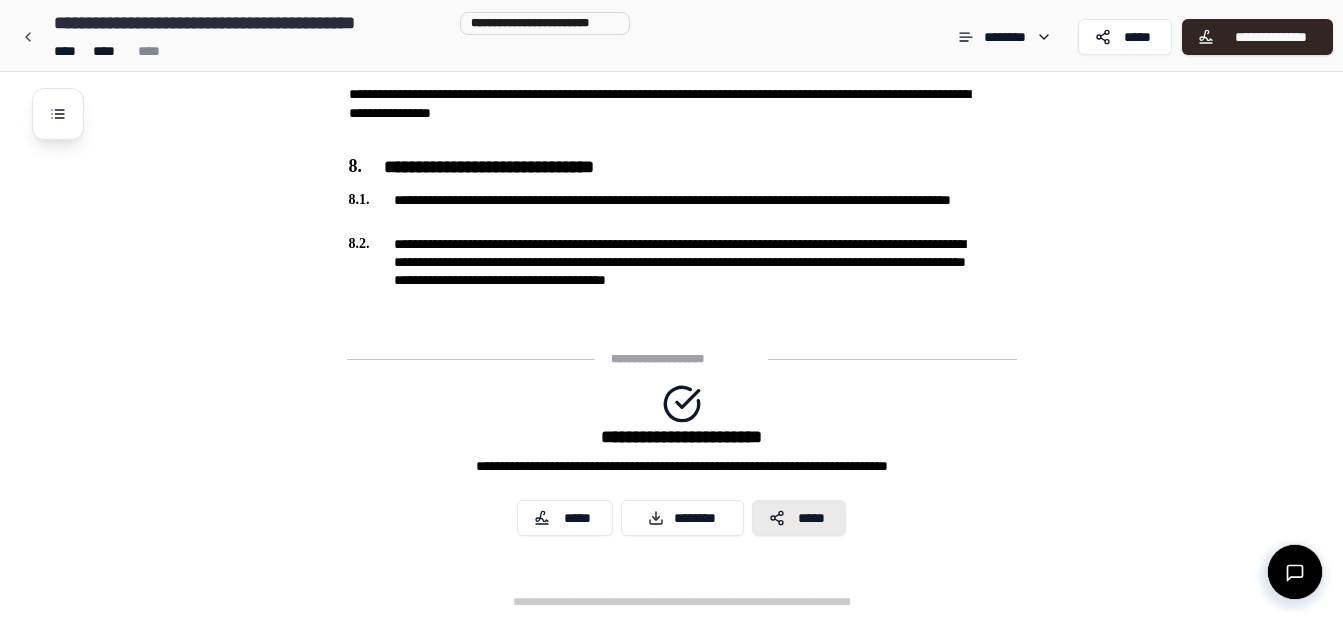 click on "*****" at bounding box center (811, 518) 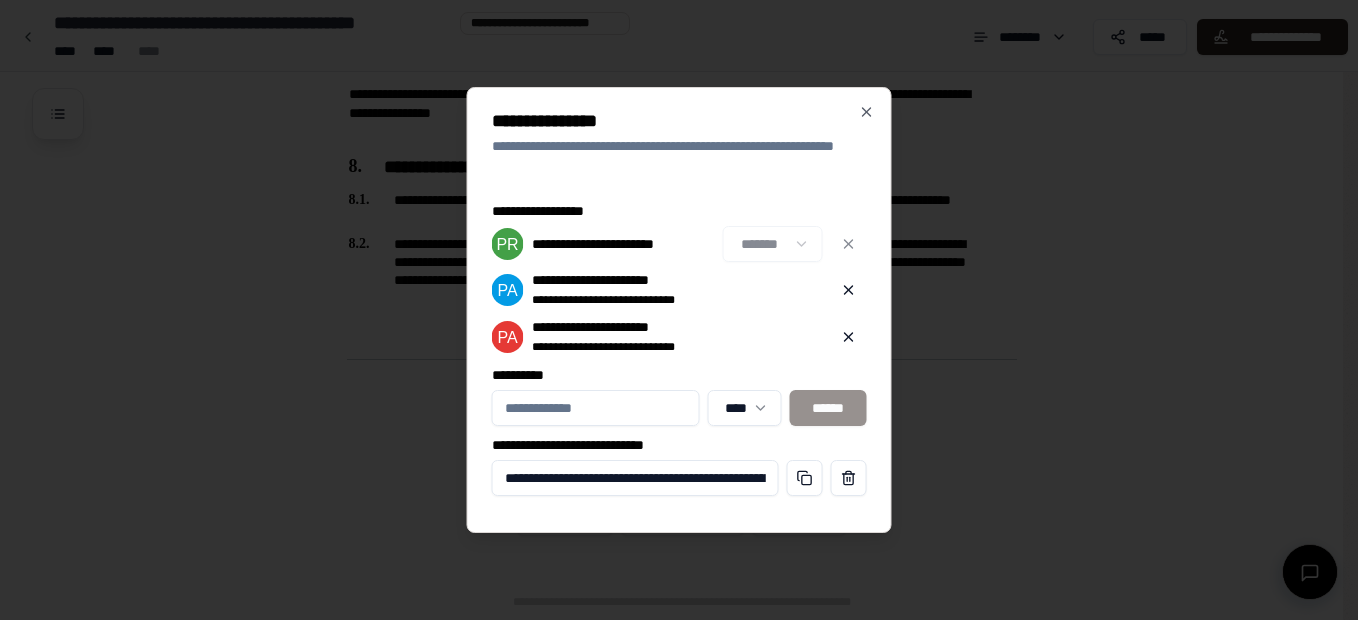 click on "**** ******" at bounding box center (679, 408) 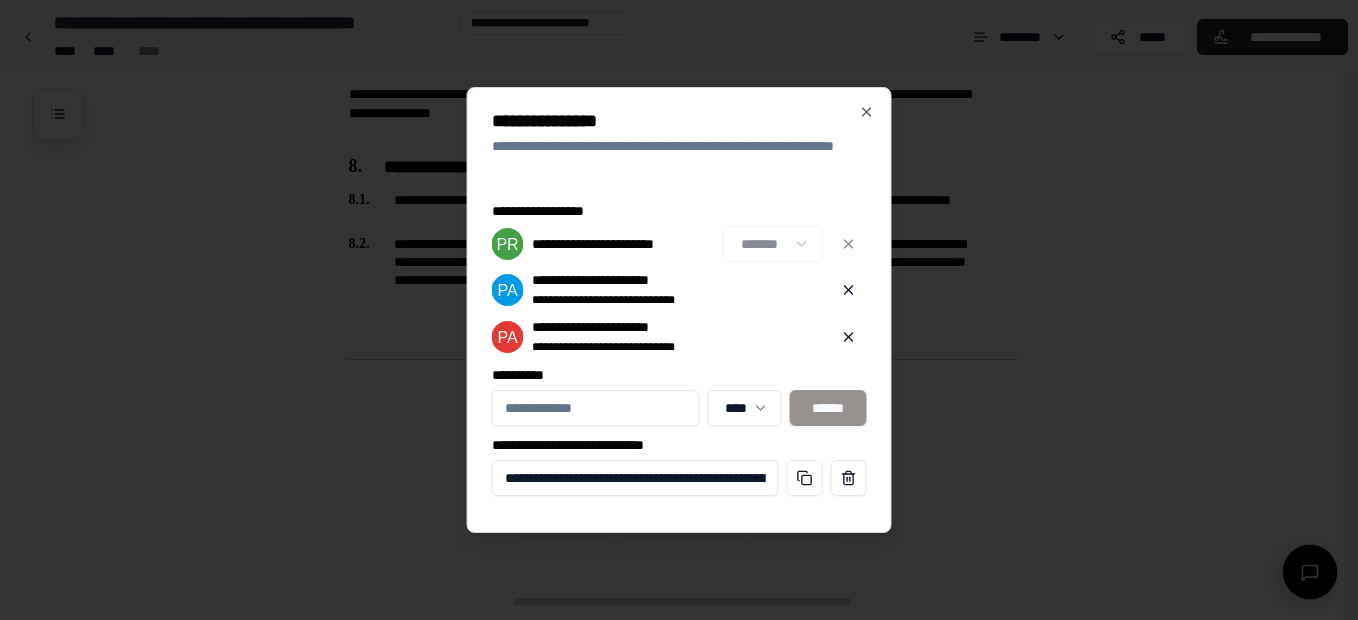 click on "**** ******" at bounding box center (679, 408) 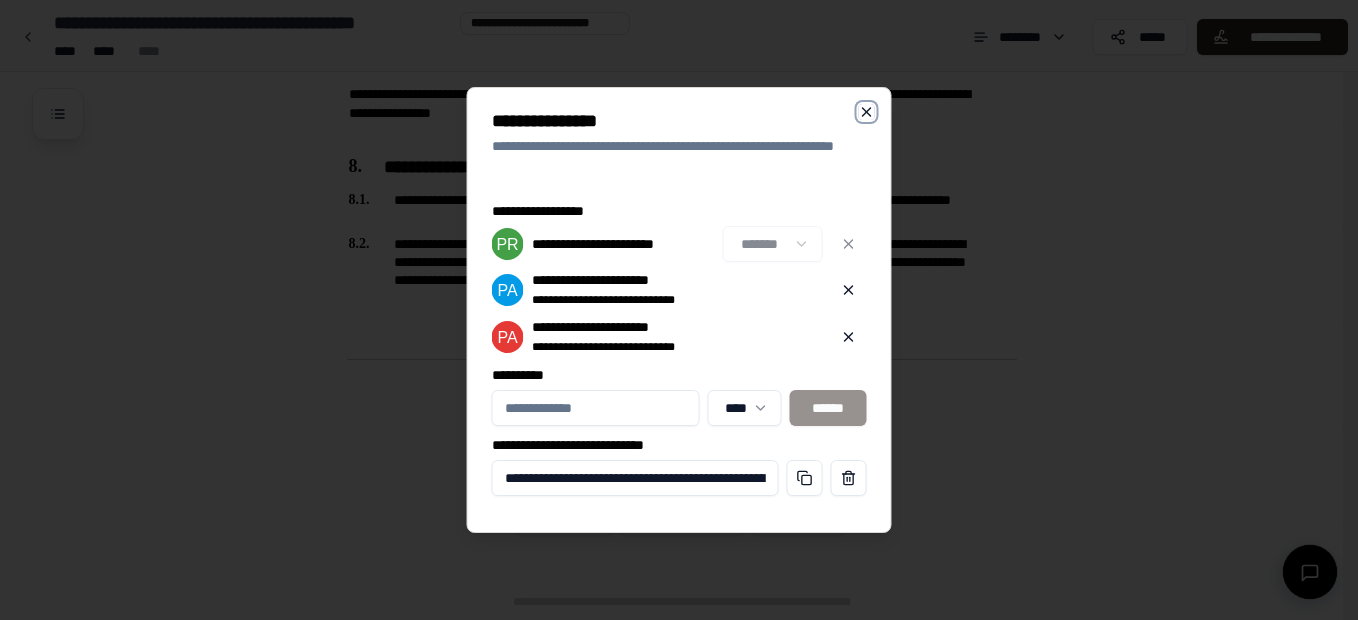 click 